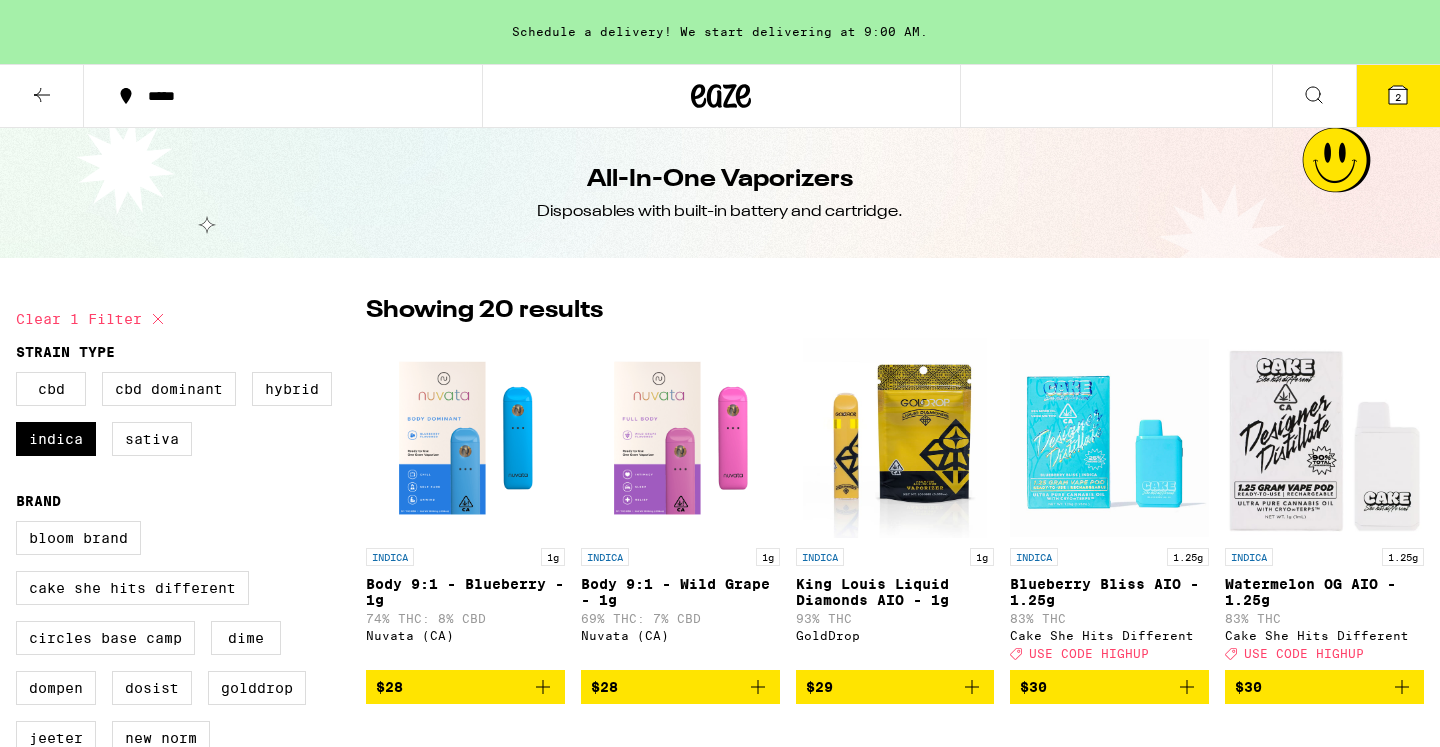 scroll, scrollTop: 0, scrollLeft: 0, axis: both 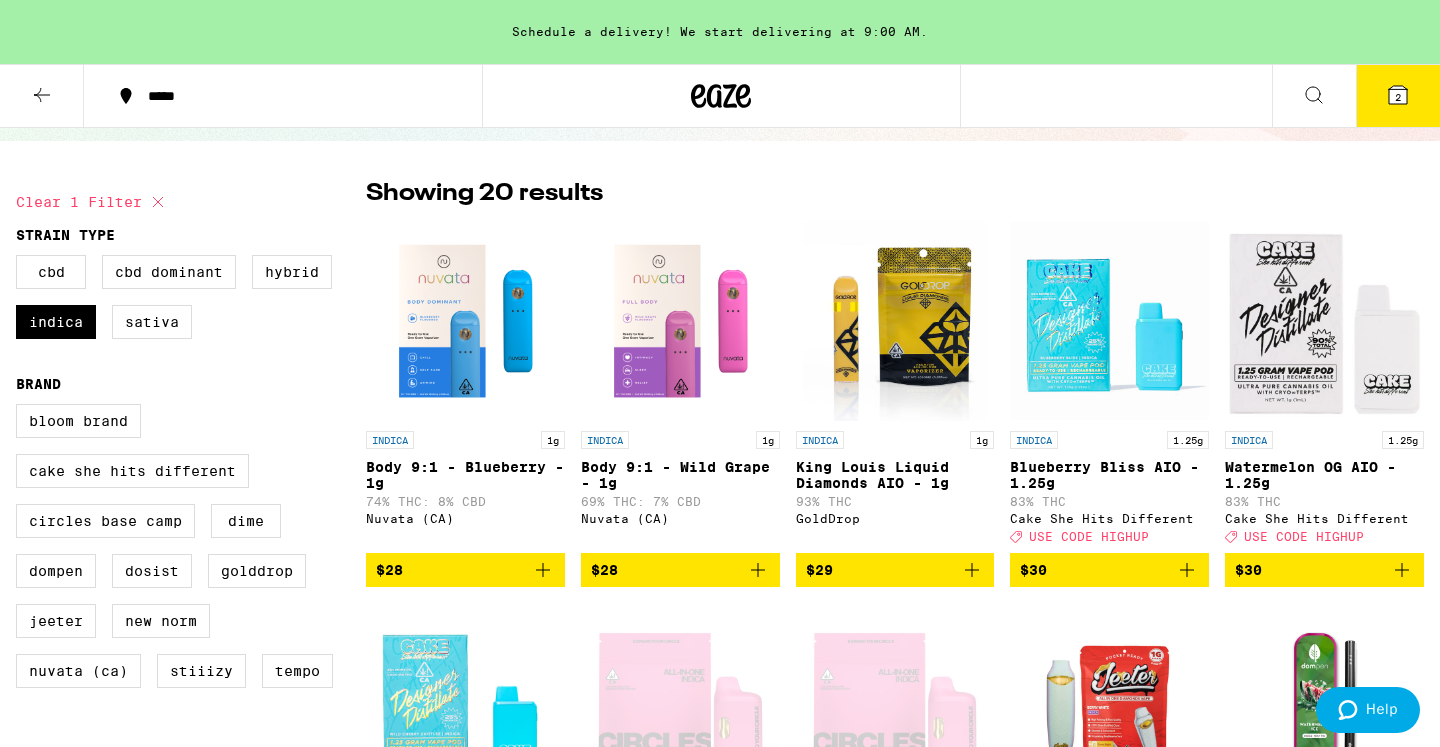 click on "2" at bounding box center [1398, 96] 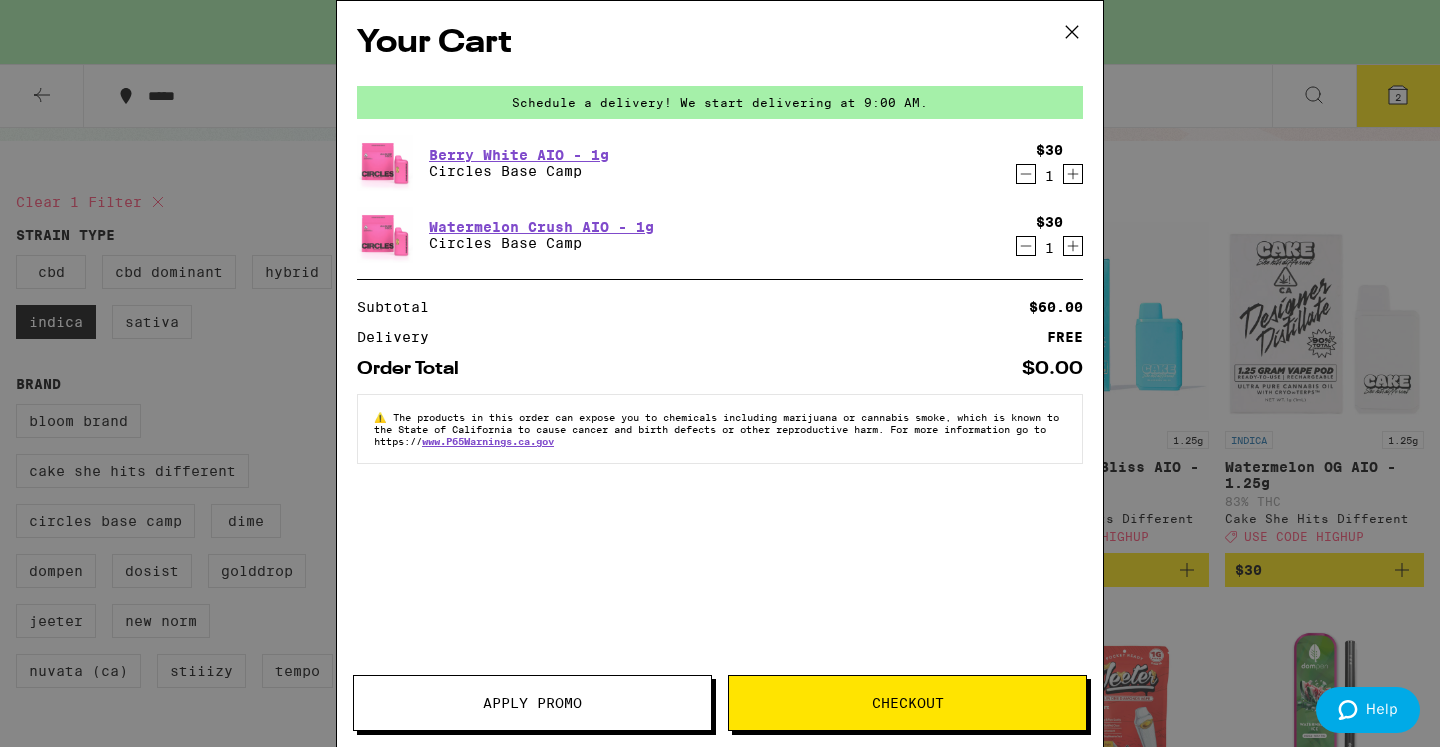 click 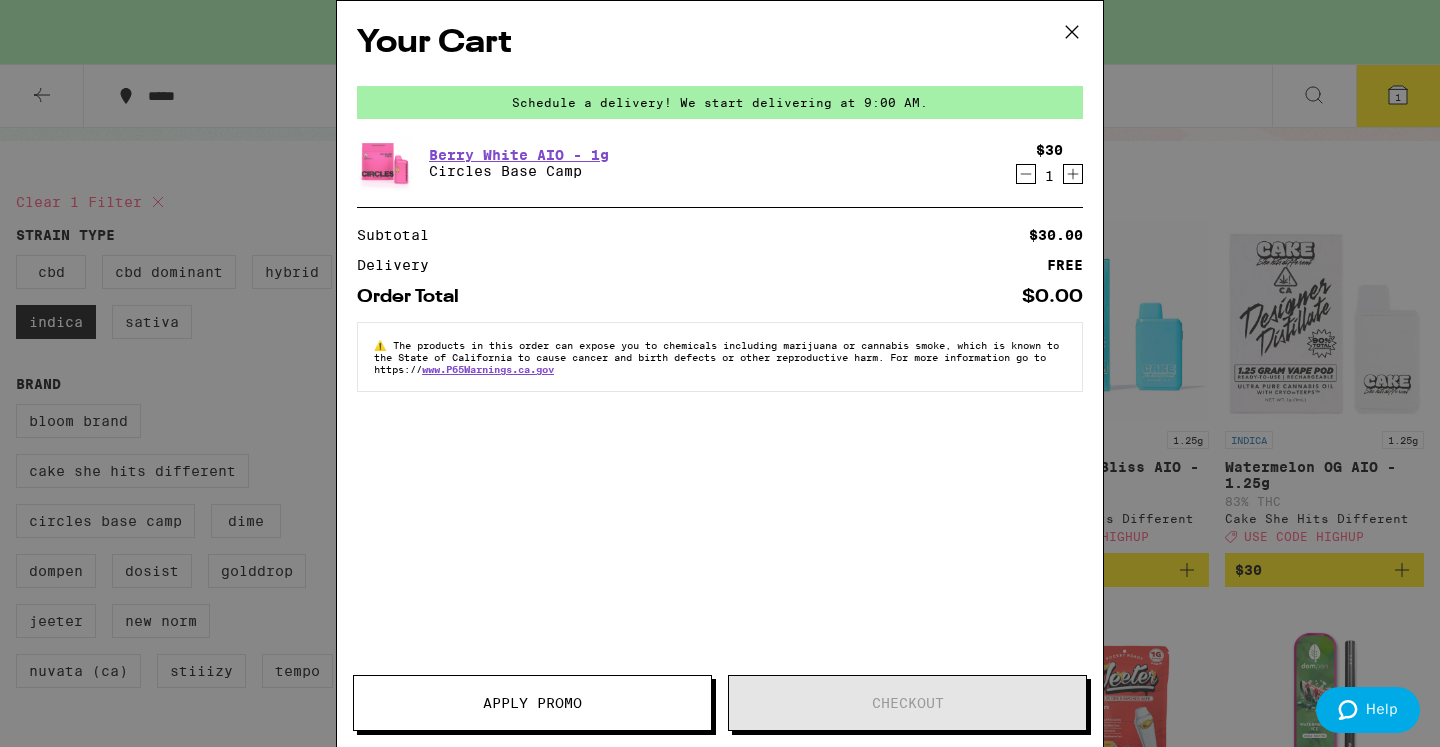 click 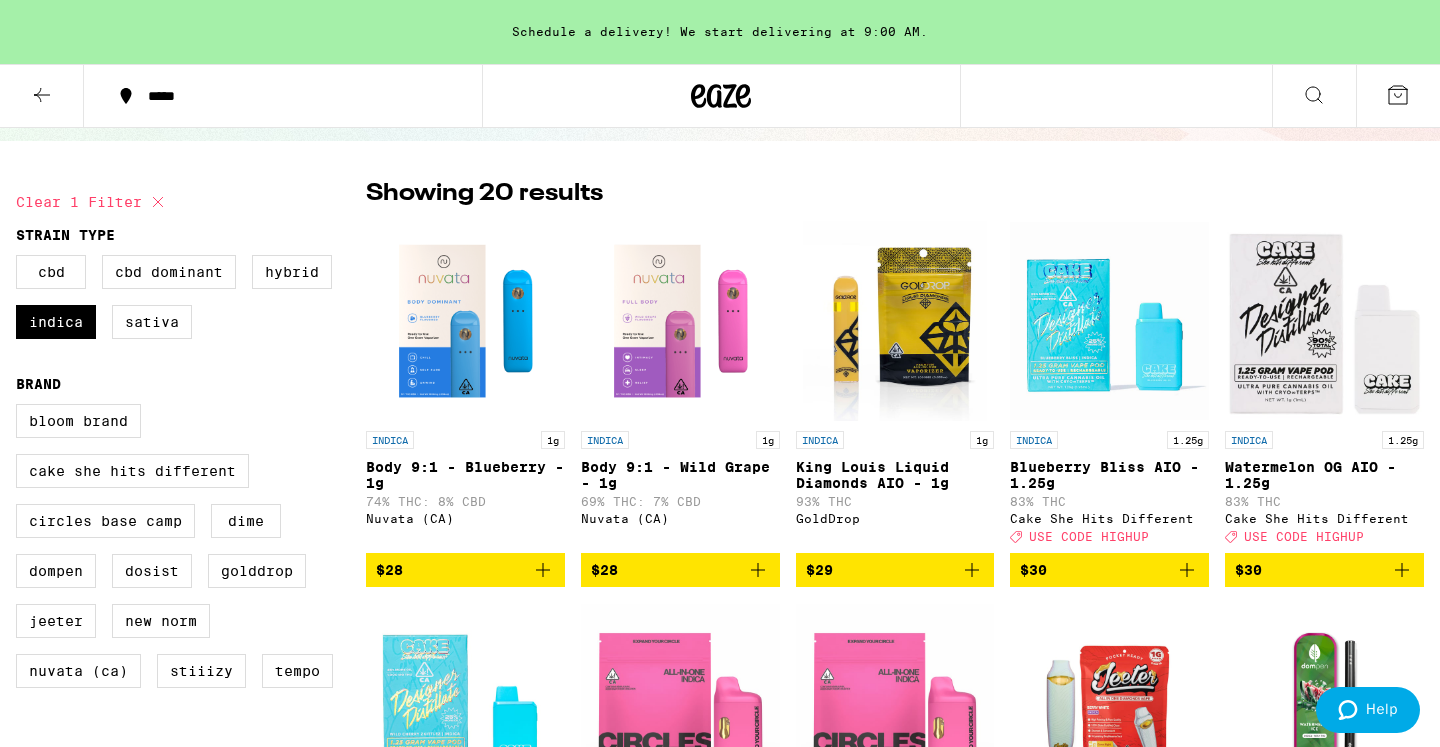 click 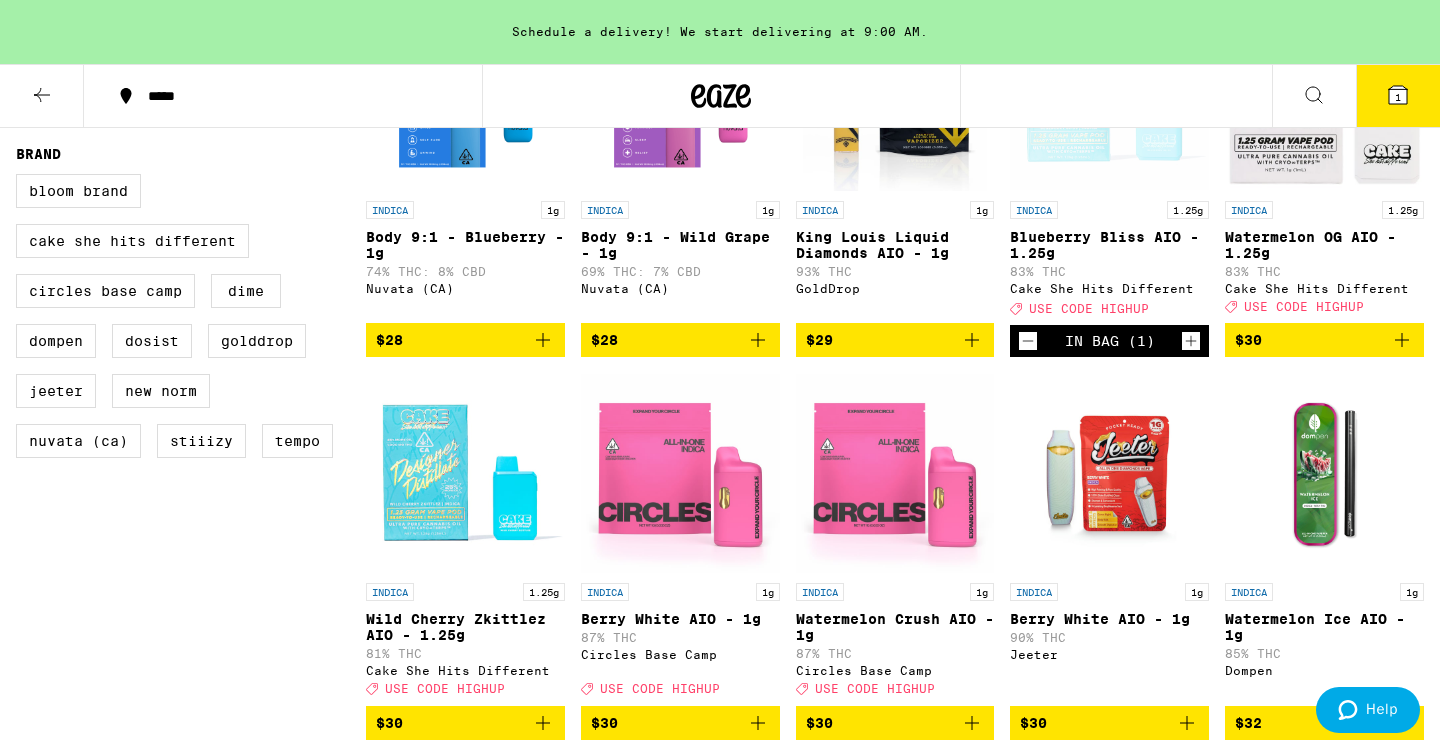 scroll, scrollTop: 333, scrollLeft: 0, axis: vertical 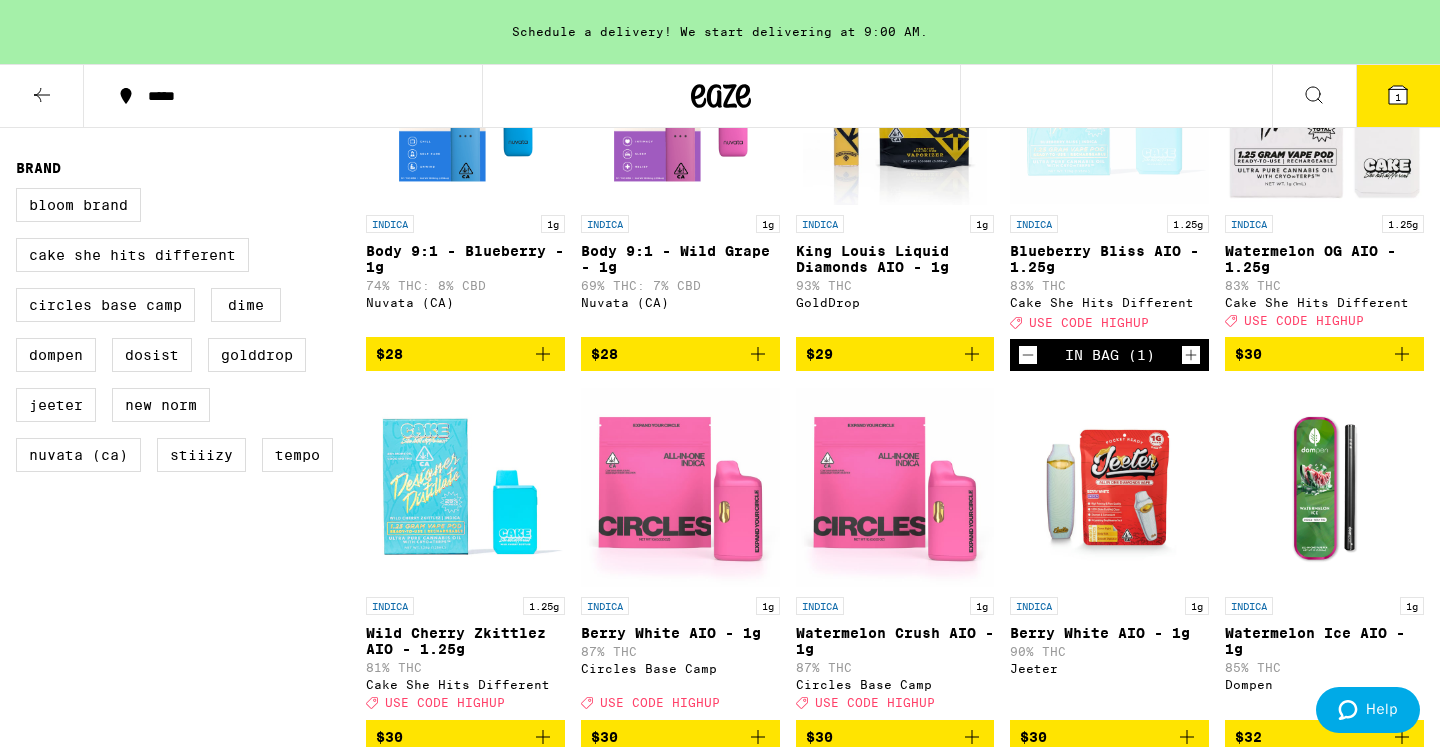 click 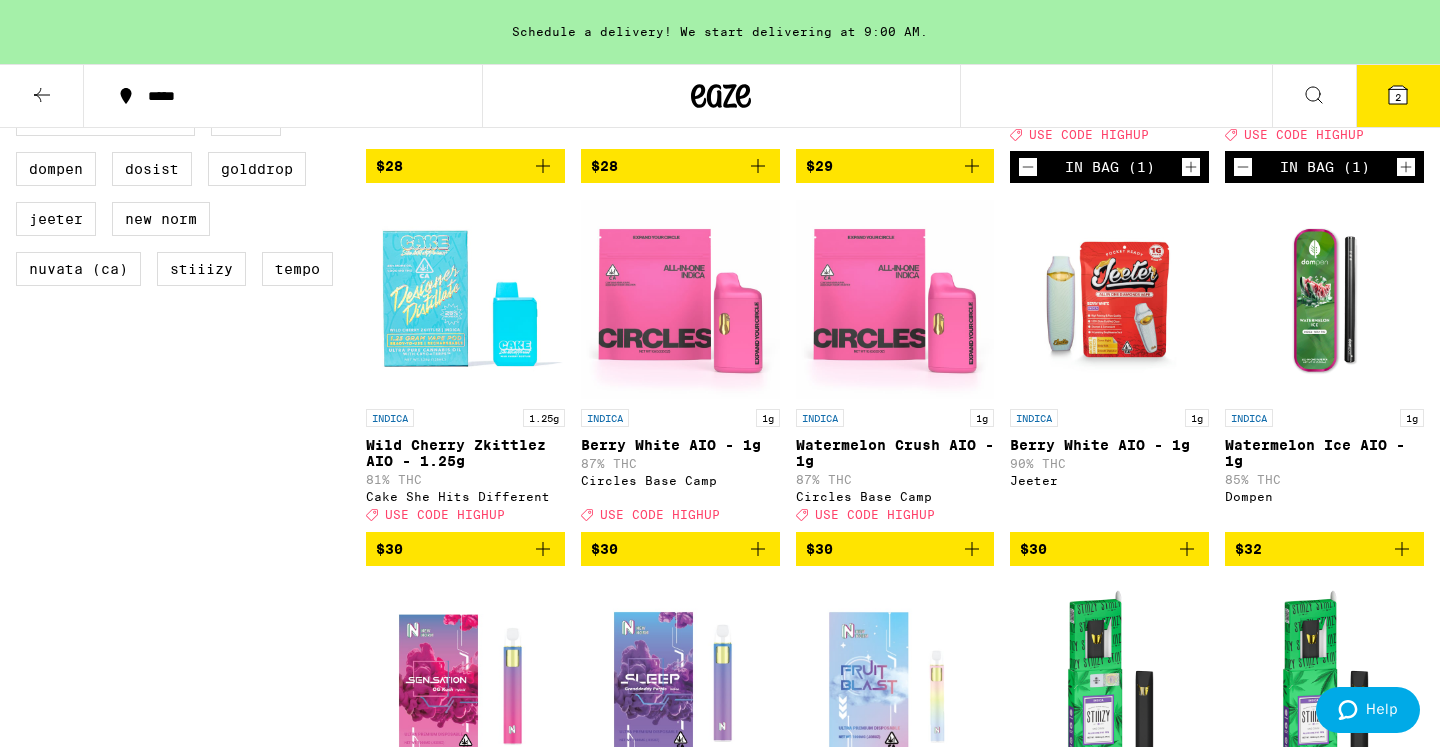 scroll, scrollTop: 524, scrollLeft: 0, axis: vertical 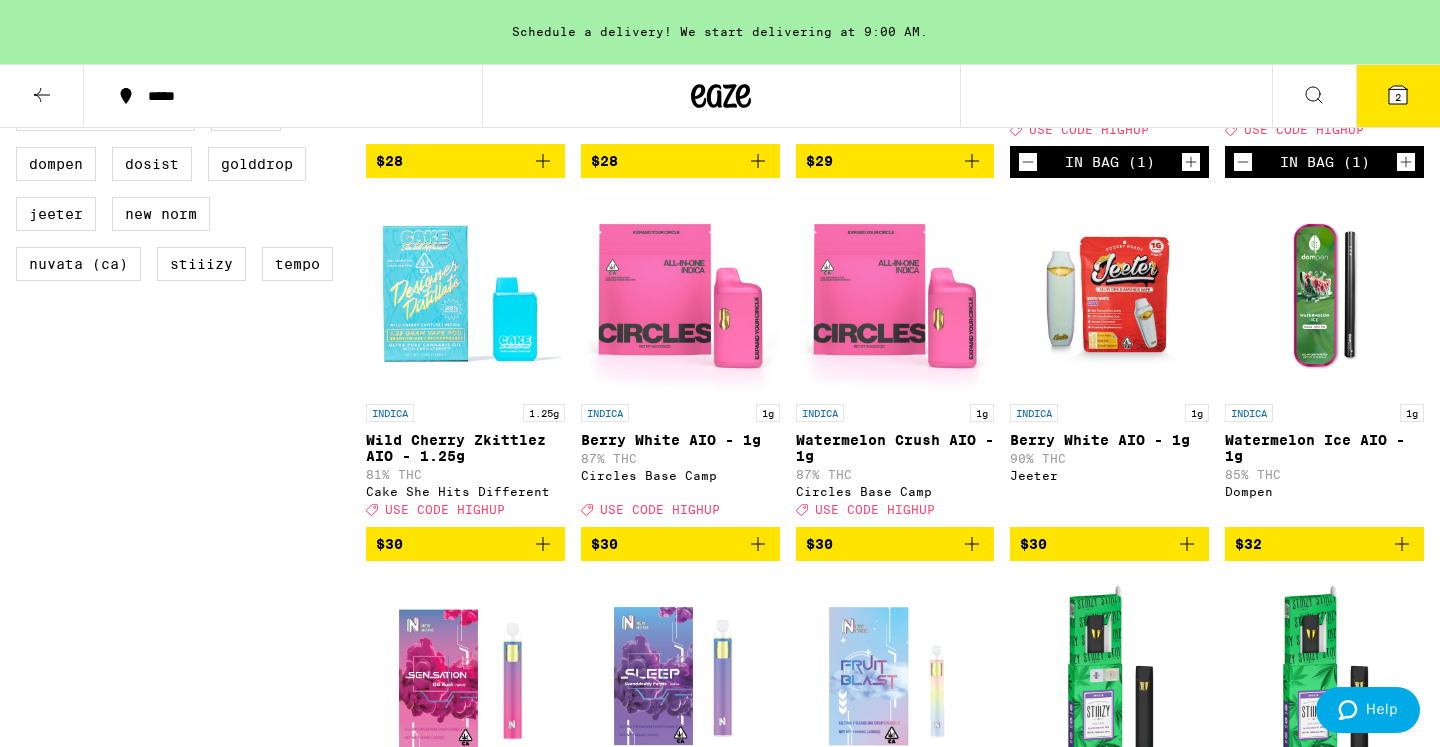 click 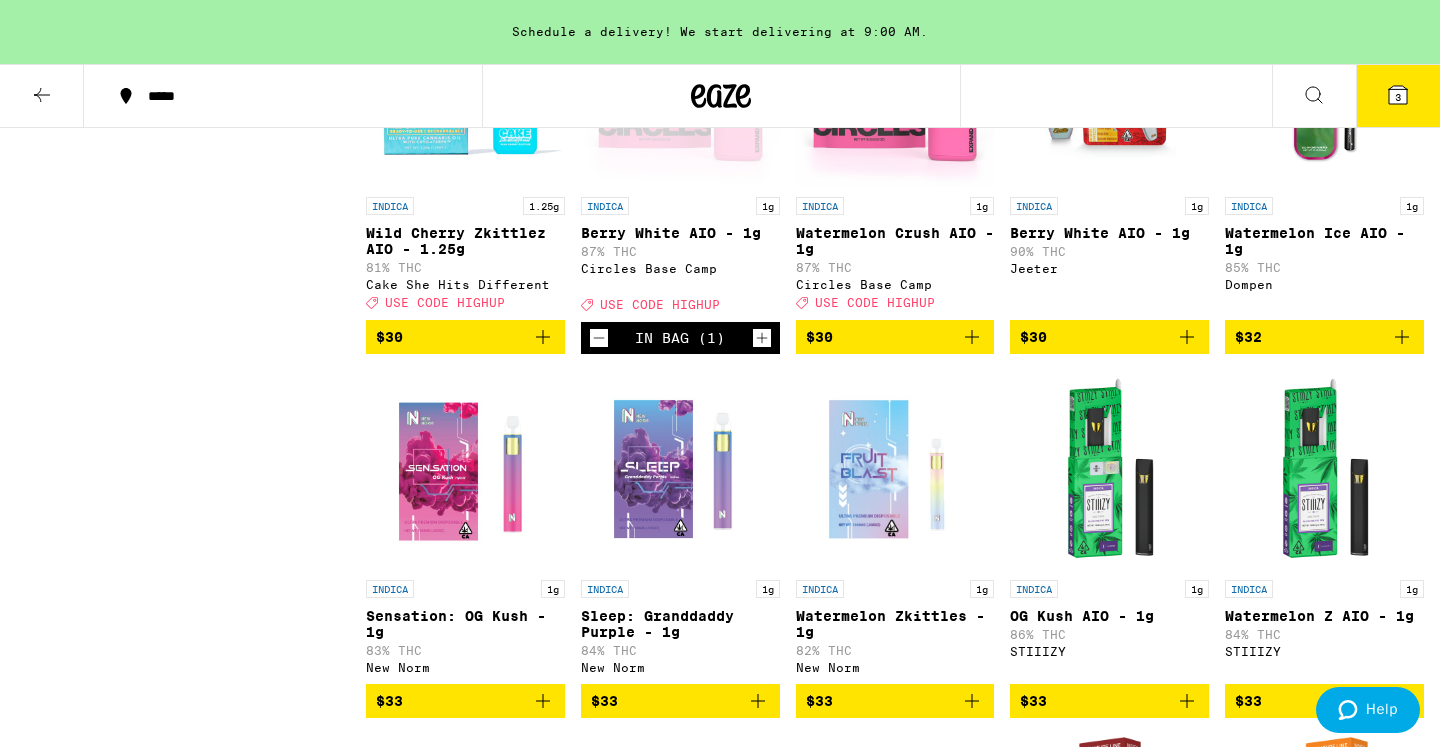 scroll, scrollTop: 725, scrollLeft: 0, axis: vertical 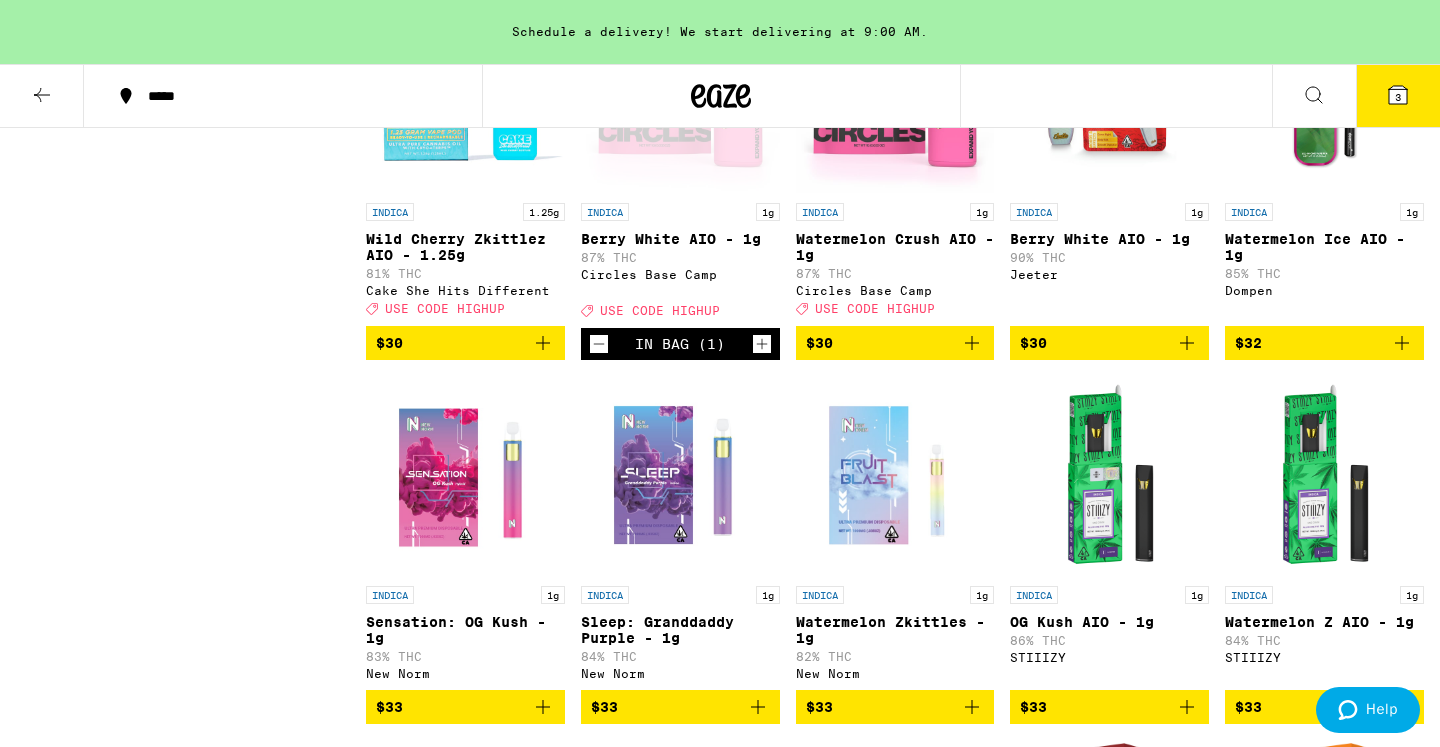 click on "USE CODE HIGHUP" at bounding box center [660, 311] 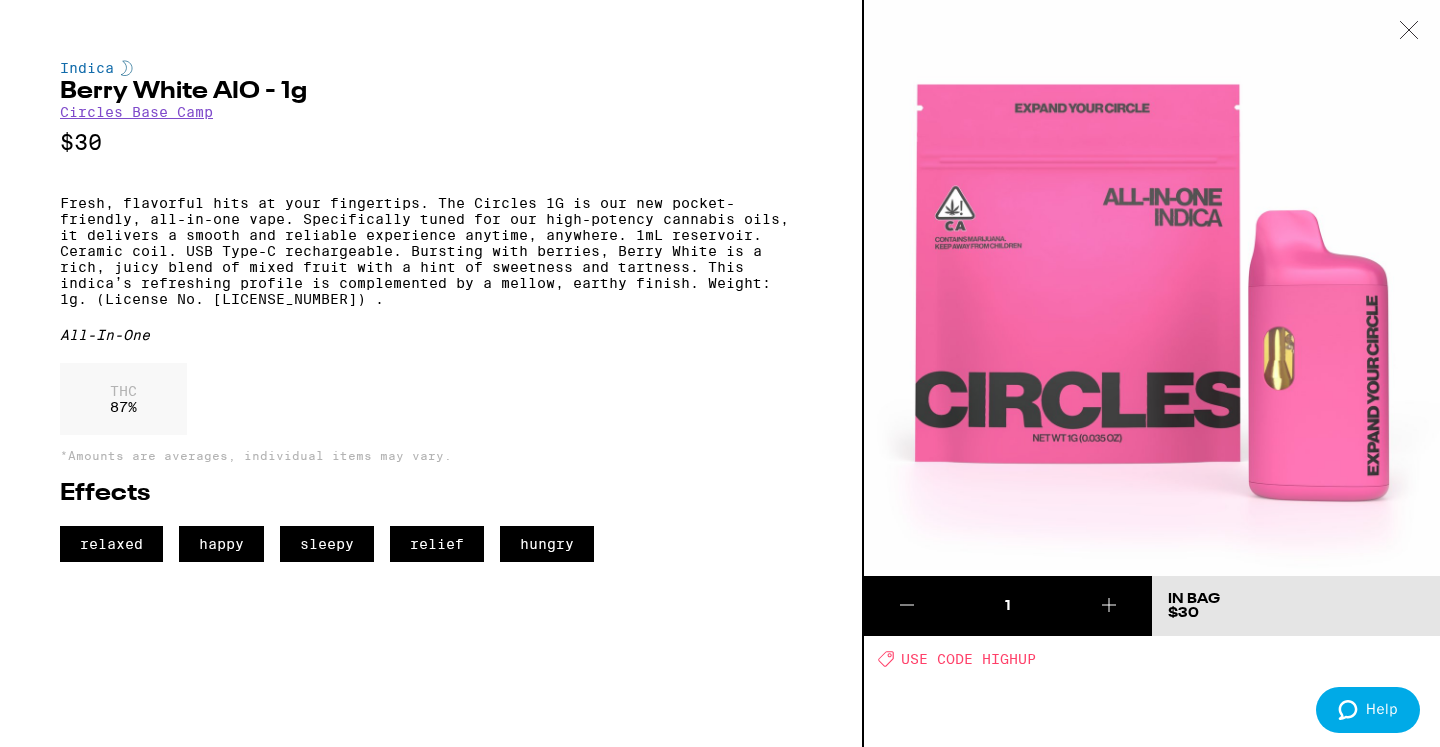 click on "USE CODE HIGHUP" at bounding box center (968, 659) 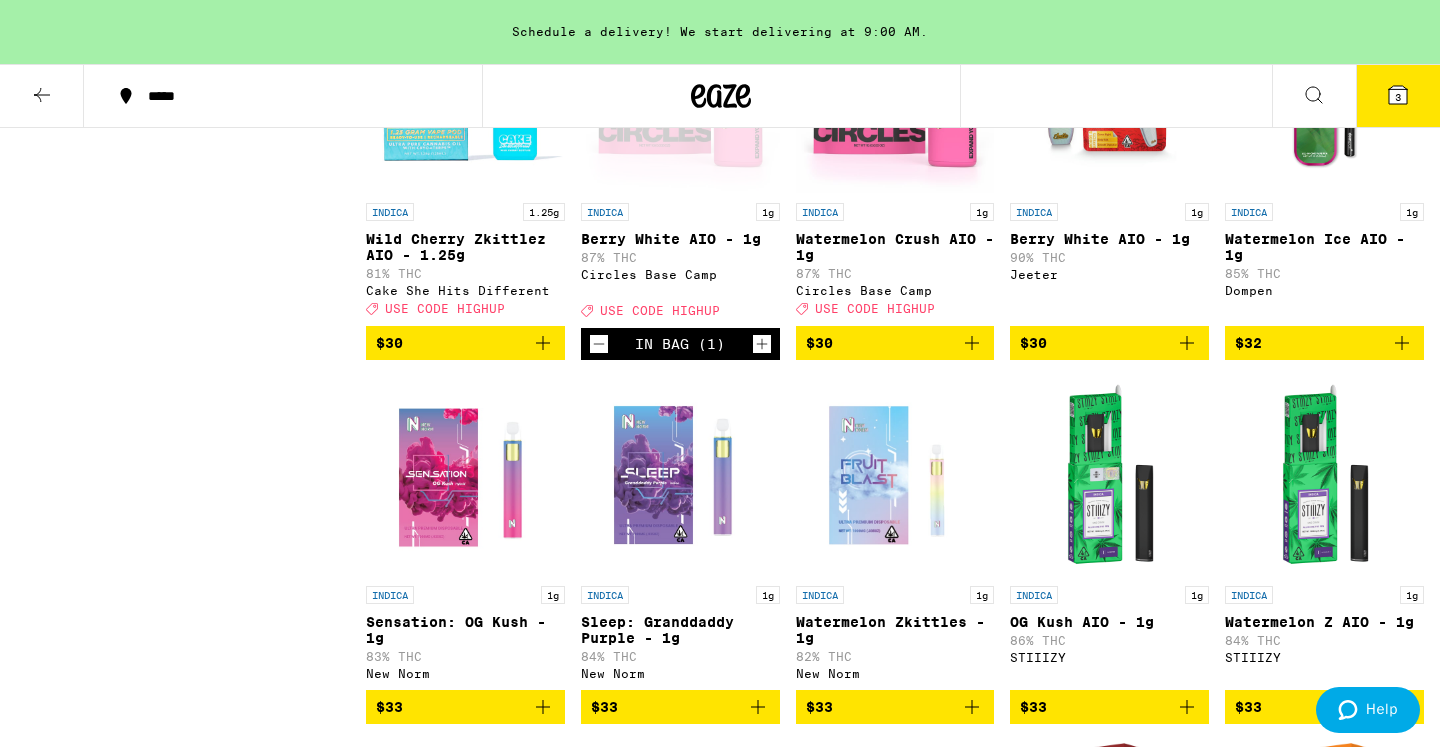 click 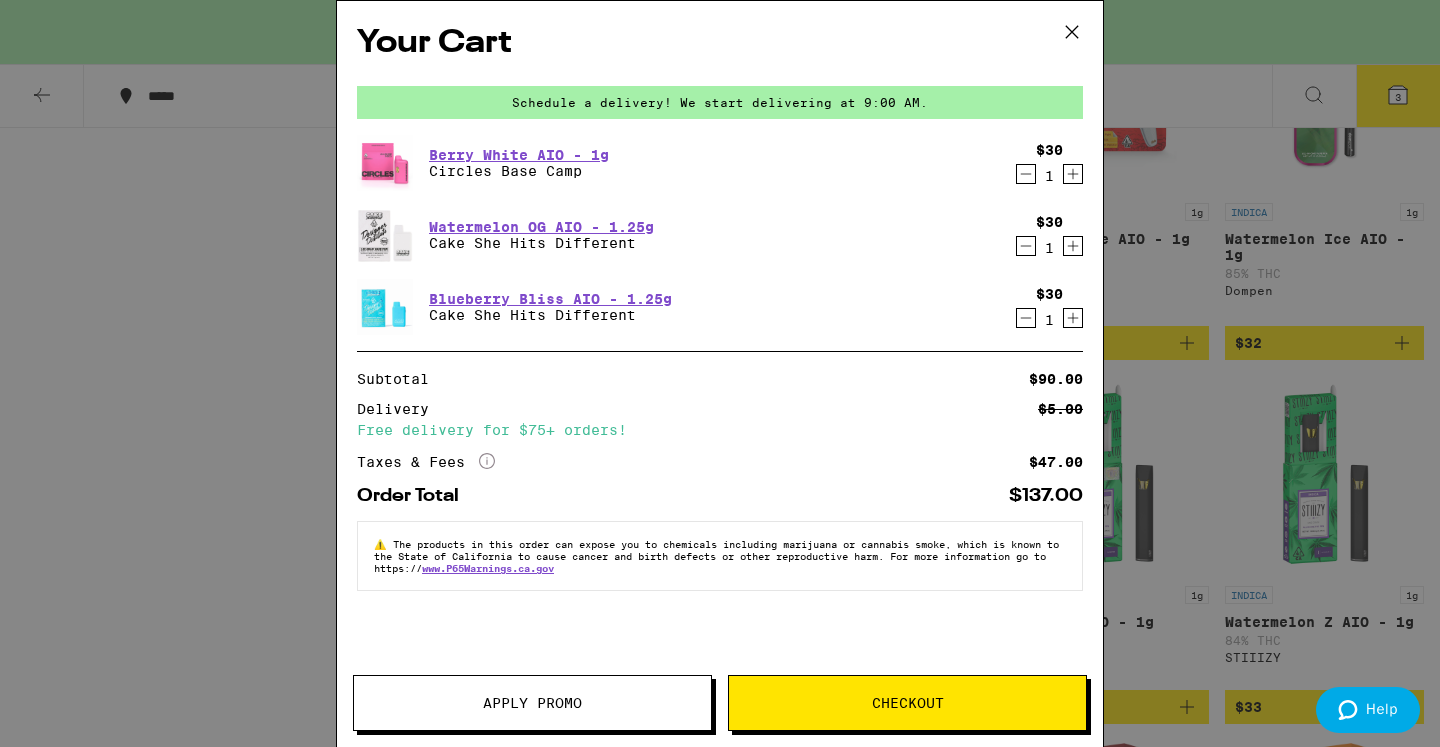 click on "Apply Promo" at bounding box center [532, 703] 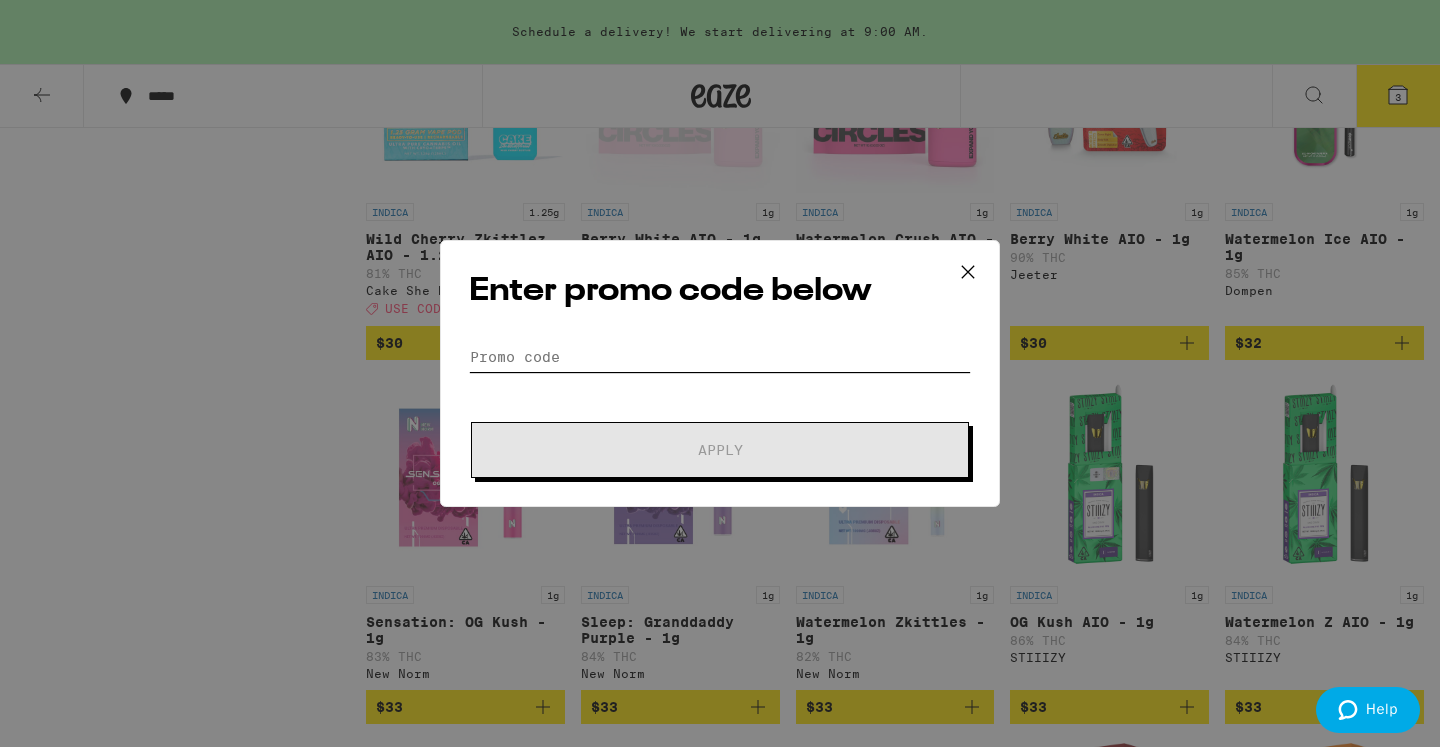 click on "Promo Code" at bounding box center [720, 357] 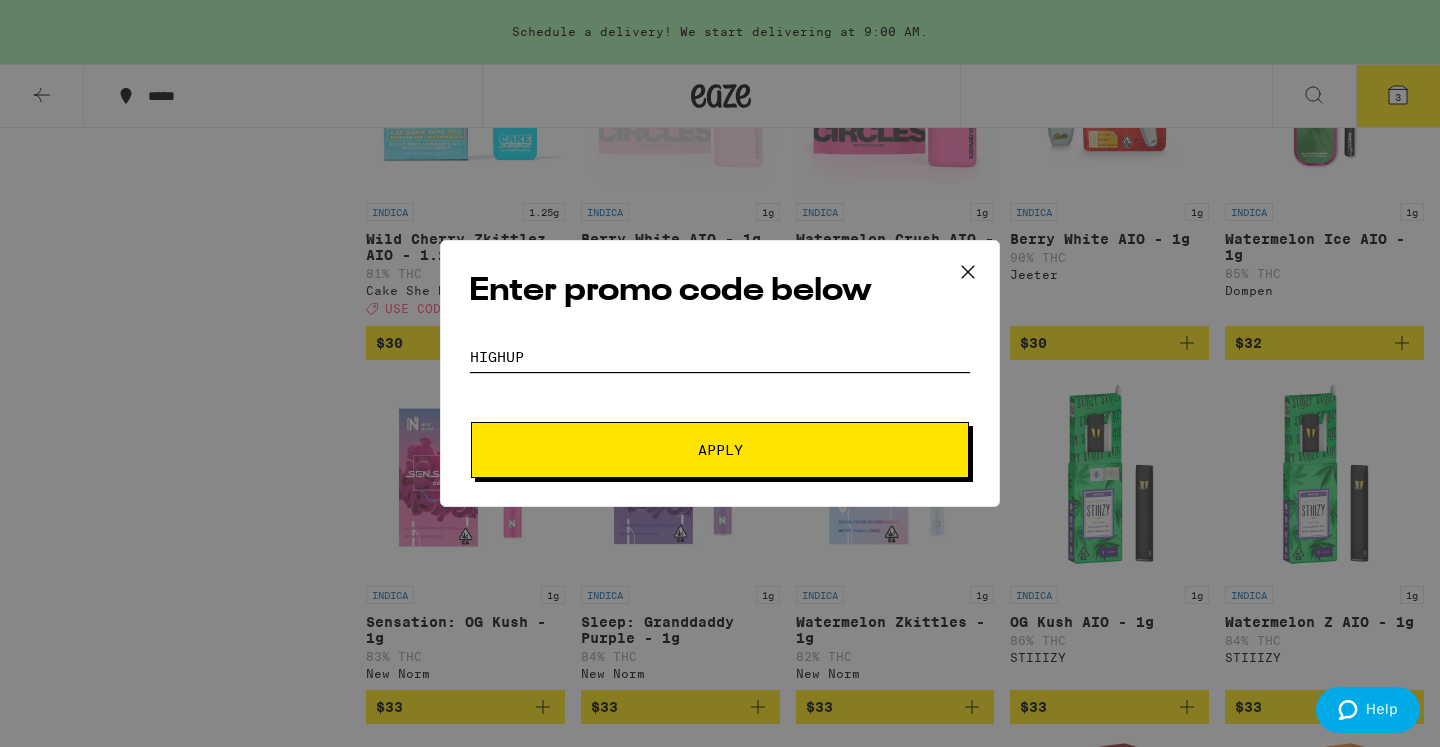 type on "HIGHUP" 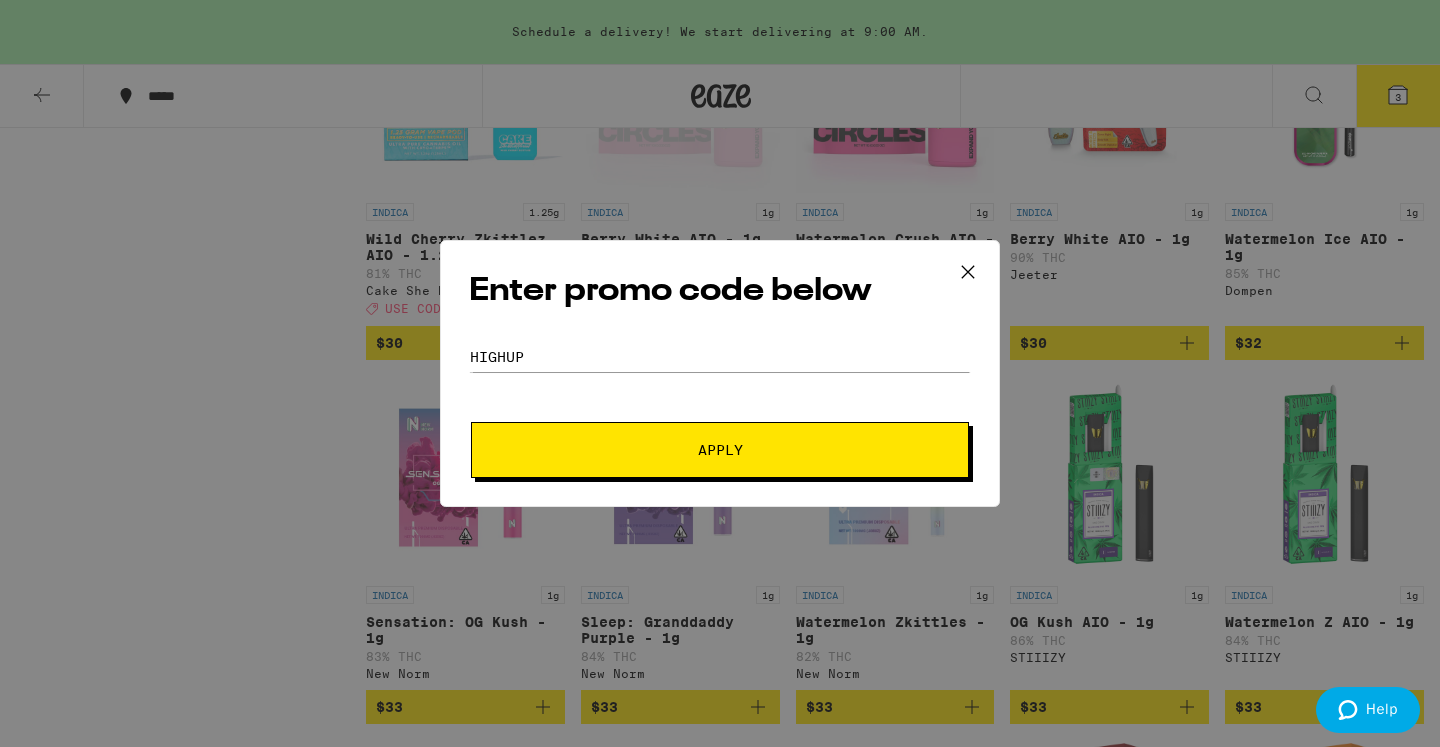 click on "Apply" at bounding box center (720, 450) 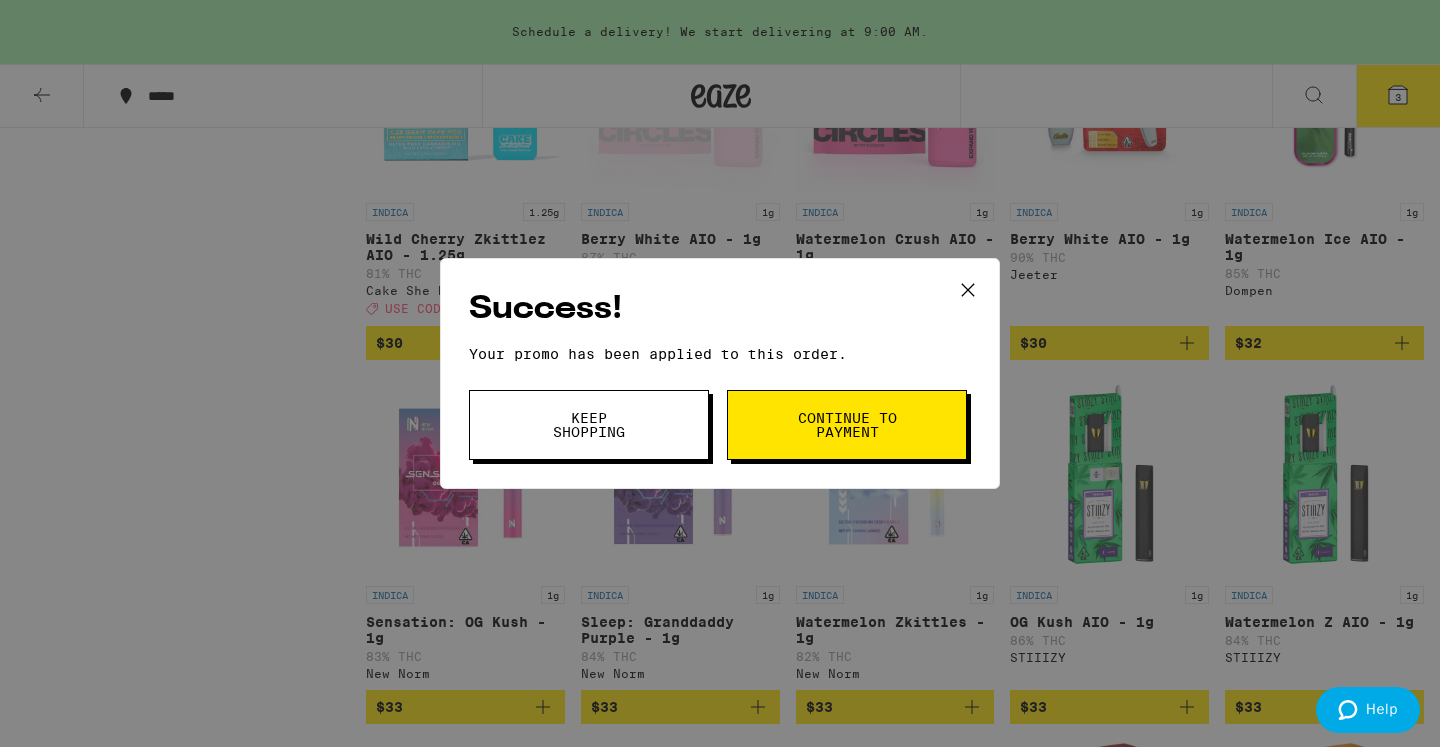 click on "Keep Shopping" at bounding box center [589, 425] 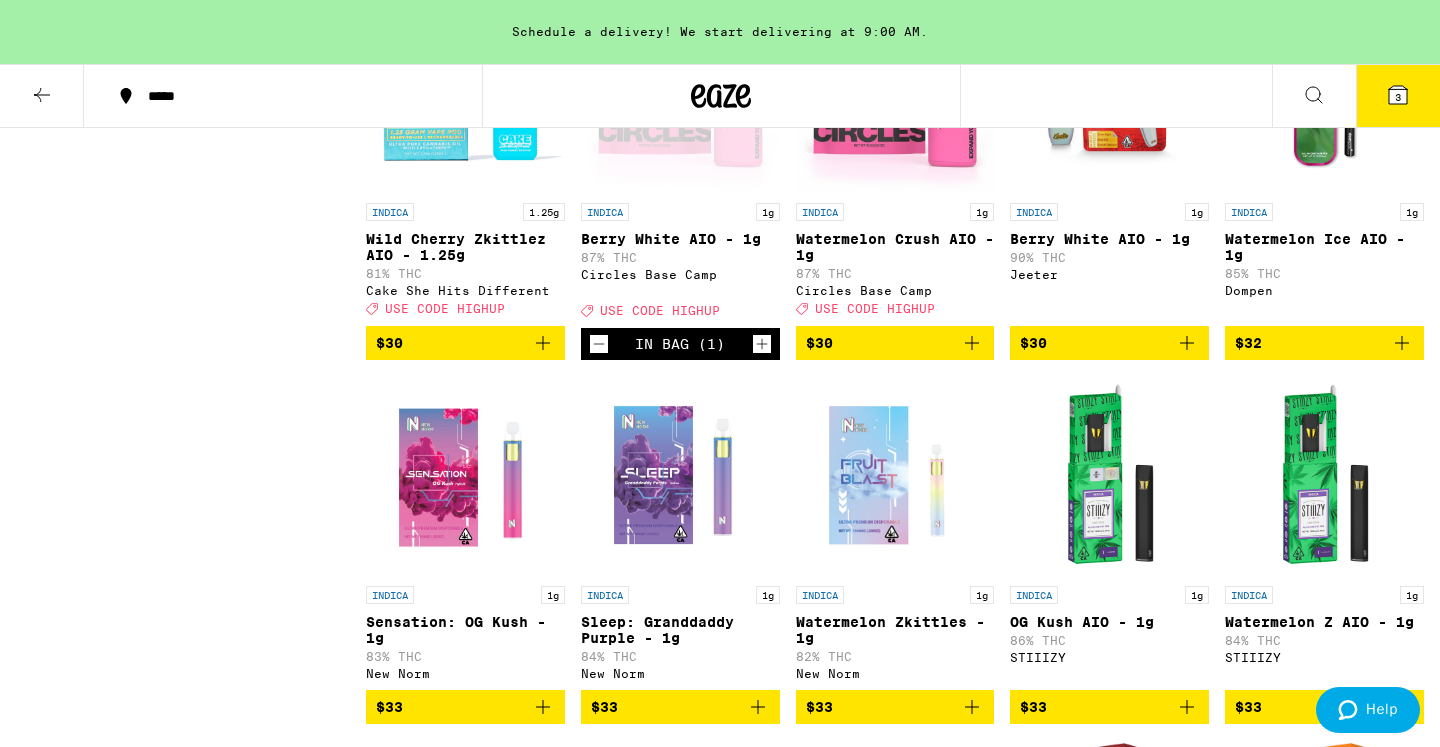 click on "3" at bounding box center [1398, 96] 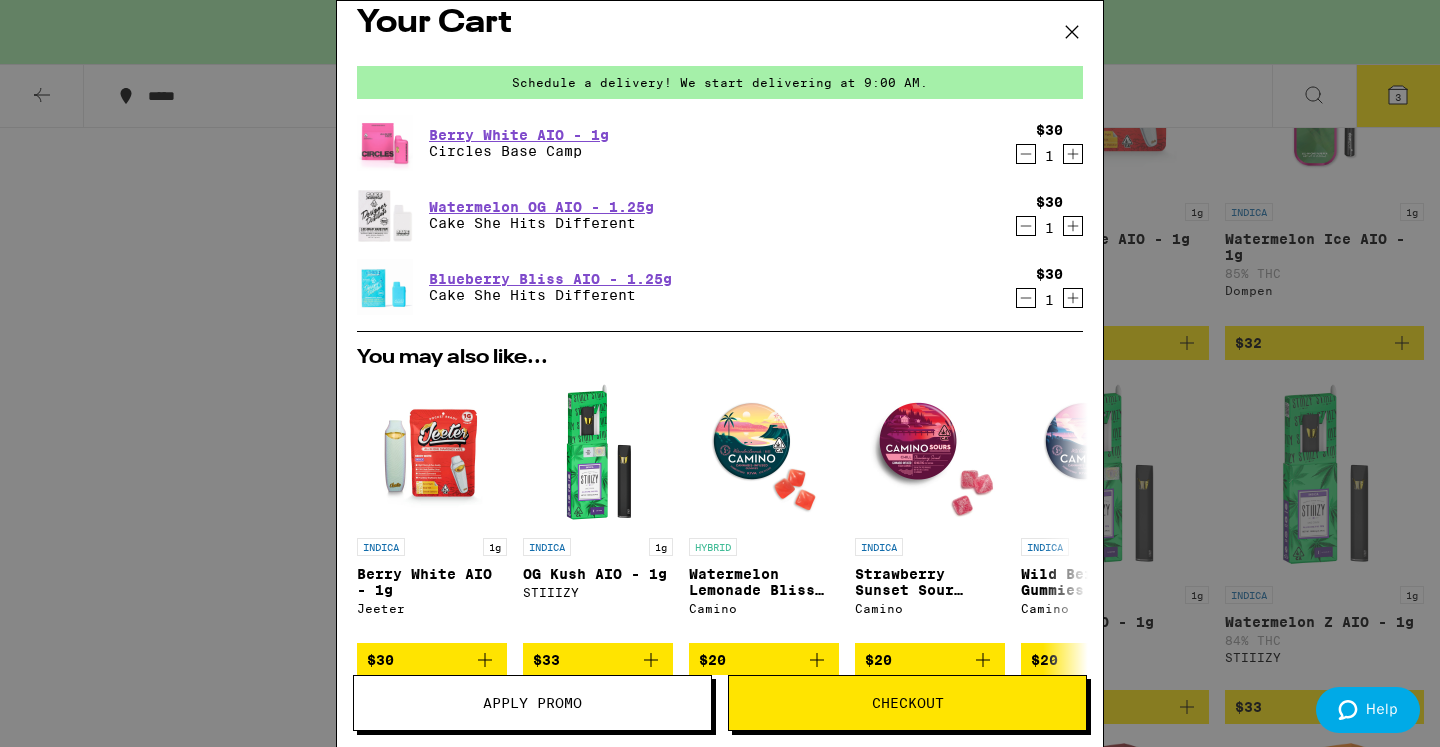 scroll, scrollTop: 0, scrollLeft: 0, axis: both 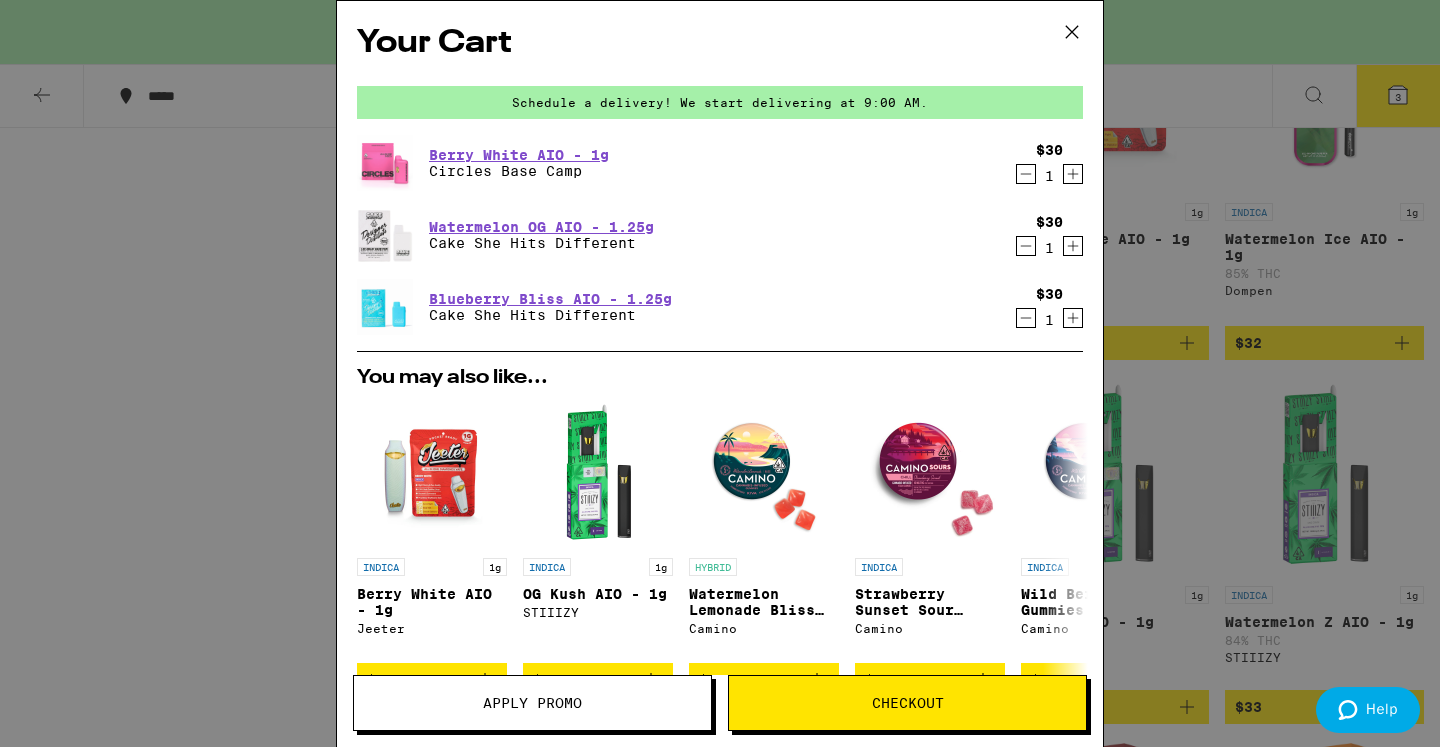 click on "Checkout" at bounding box center [907, 703] 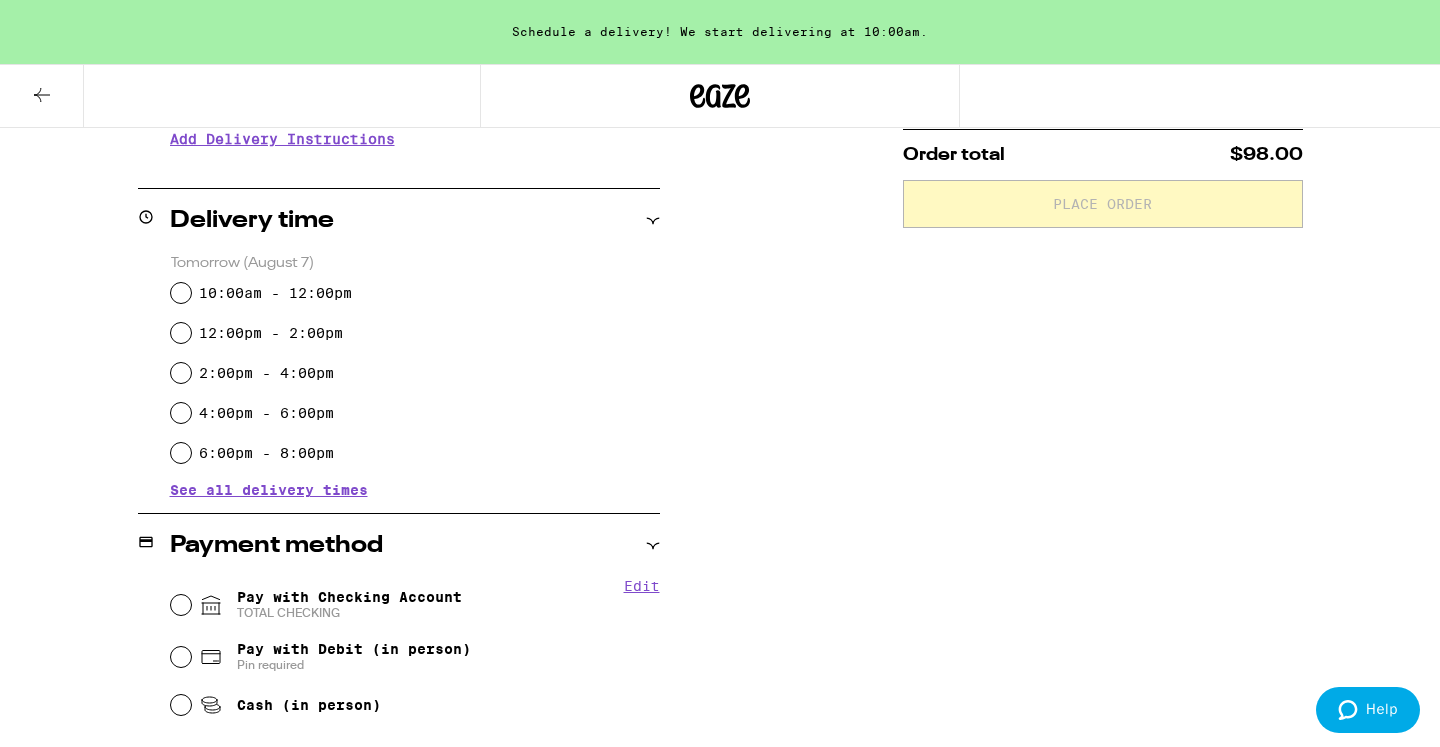 scroll, scrollTop: 436, scrollLeft: 0, axis: vertical 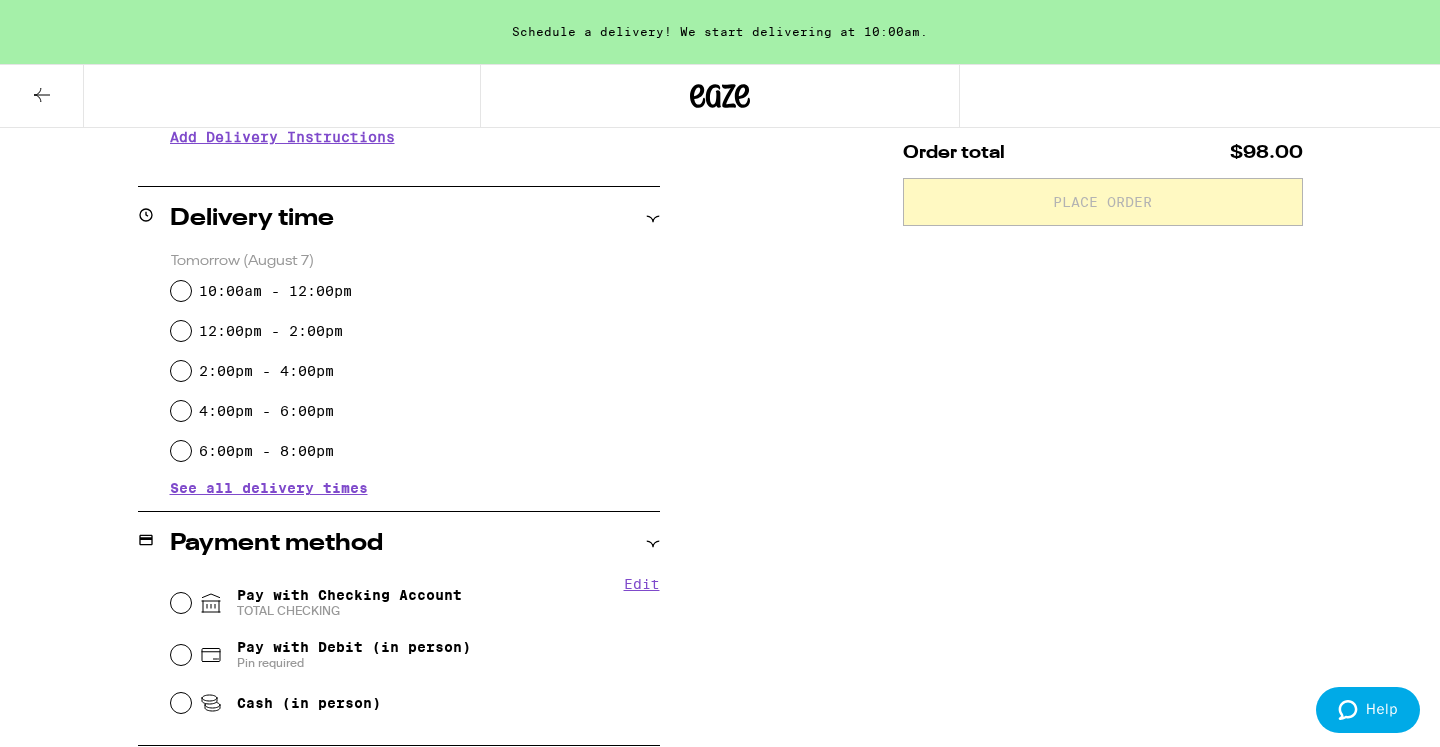click on "See all delivery times" at bounding box center (269, 488) 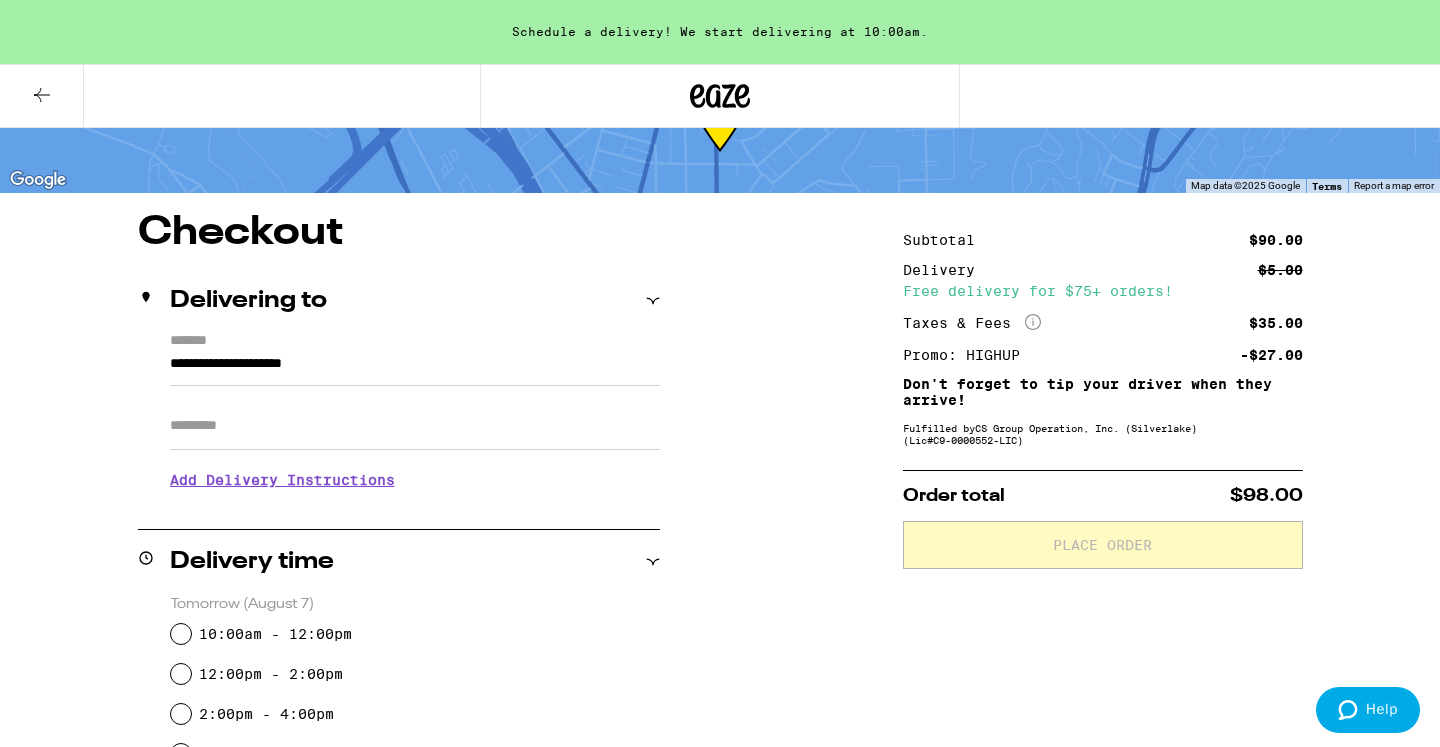 scroll, scrollTop: 55, scrollLeft: 0, axis: vertical 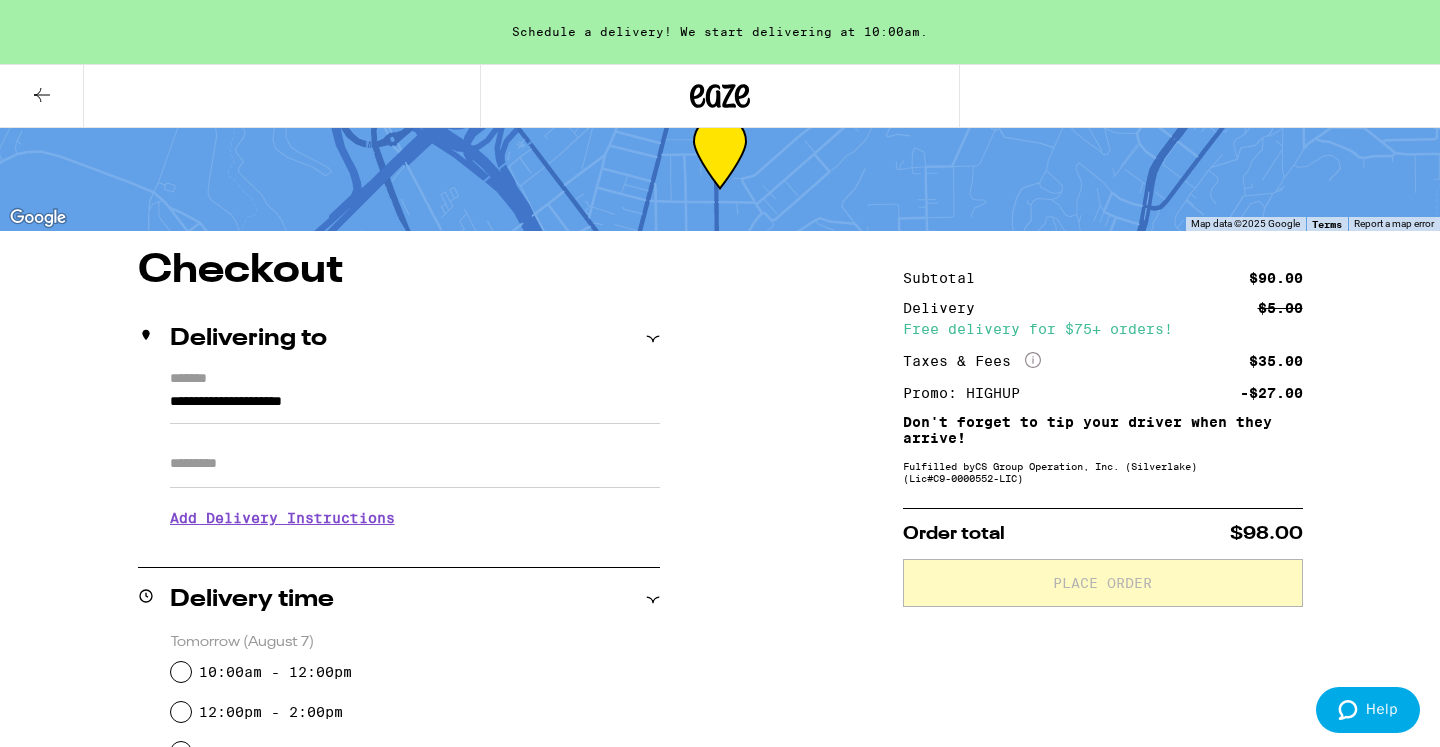 click on "**********" at bounding box center (415, 407) 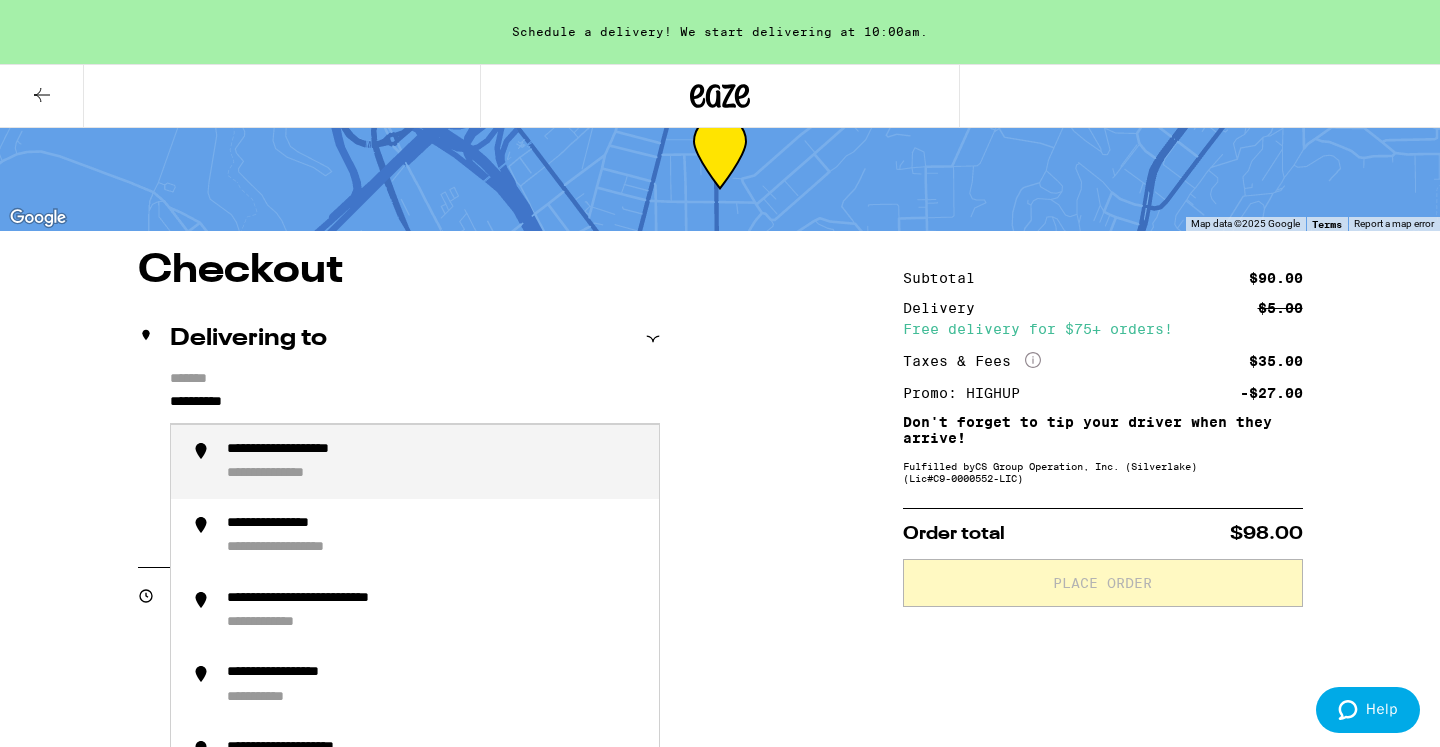 click on "**********" at bounding box center (317, 450) 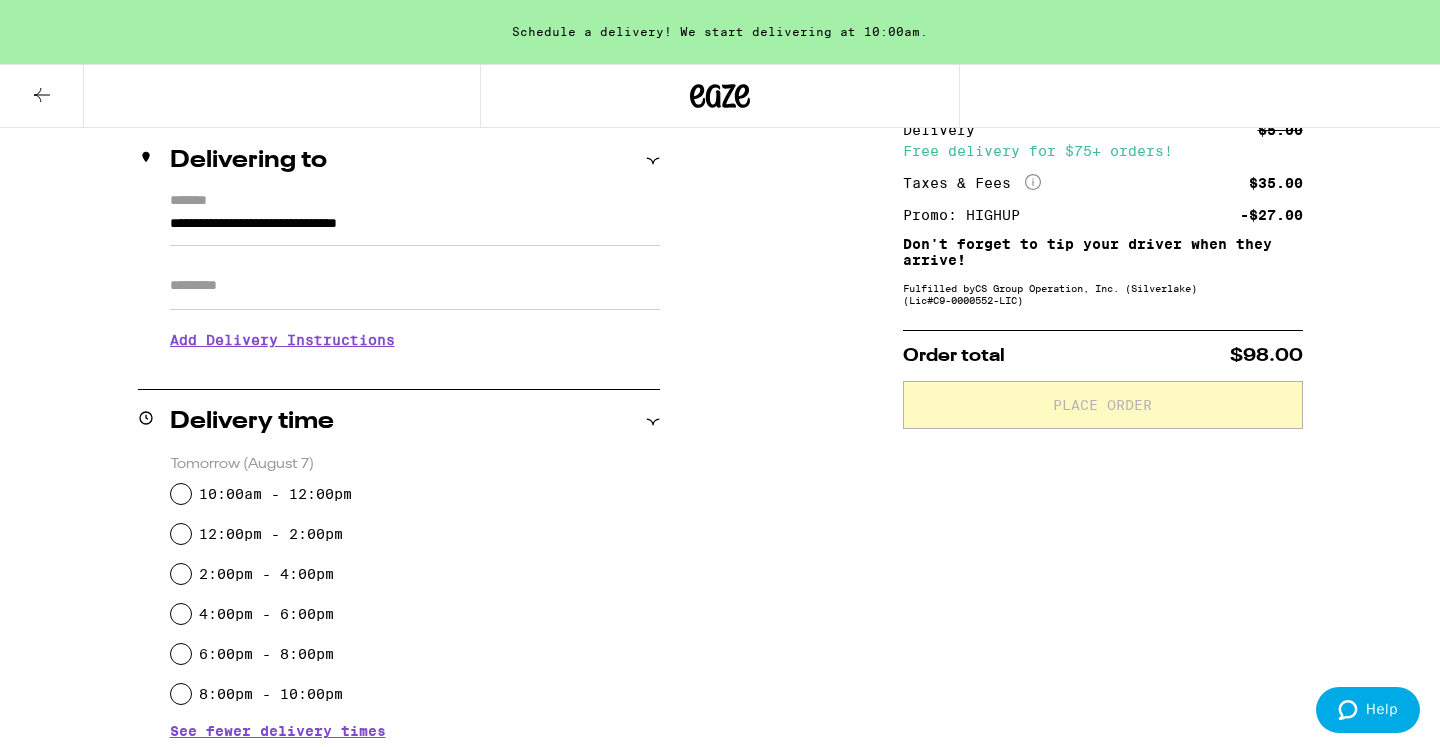 scroll, scrollTop: 223, scrollLeft: 0, axis: vertical 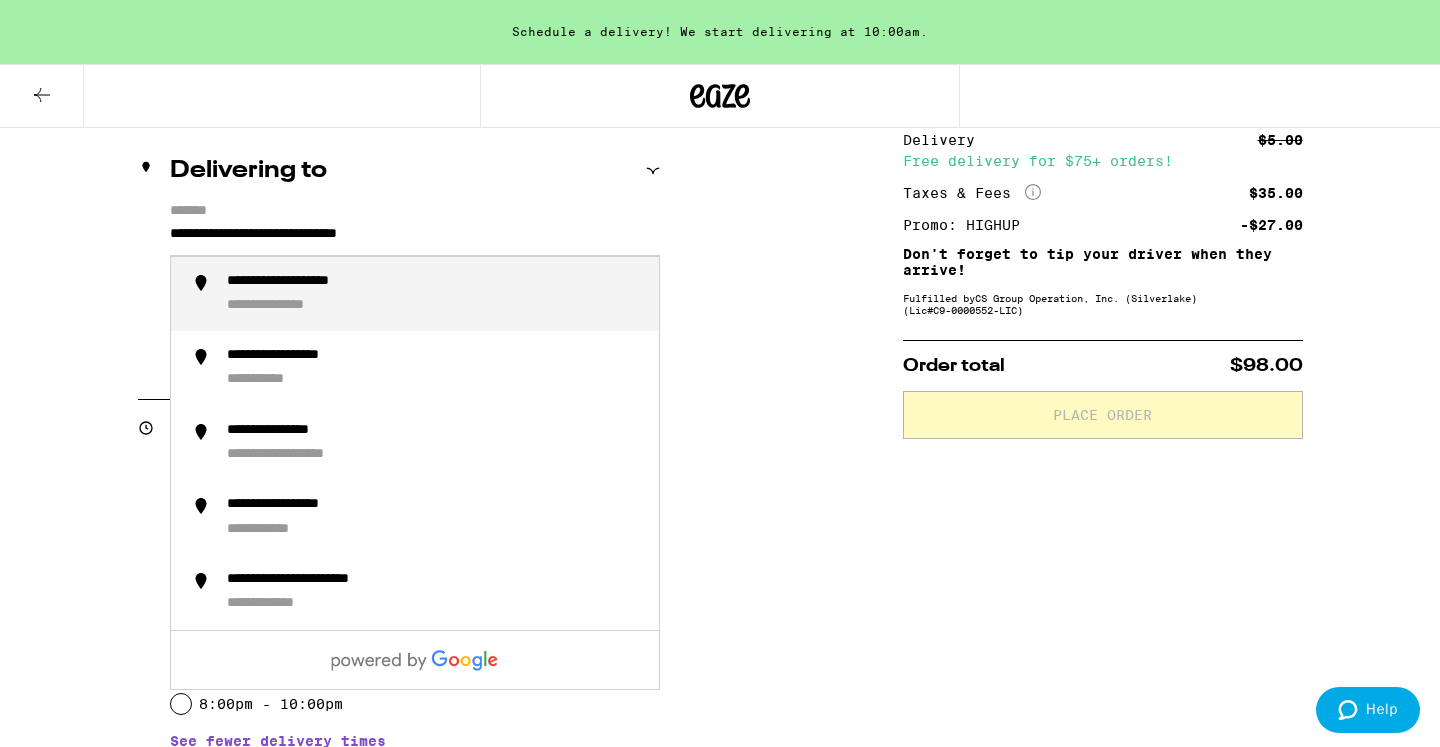 click on "**********" at bounding box center [415, 239] 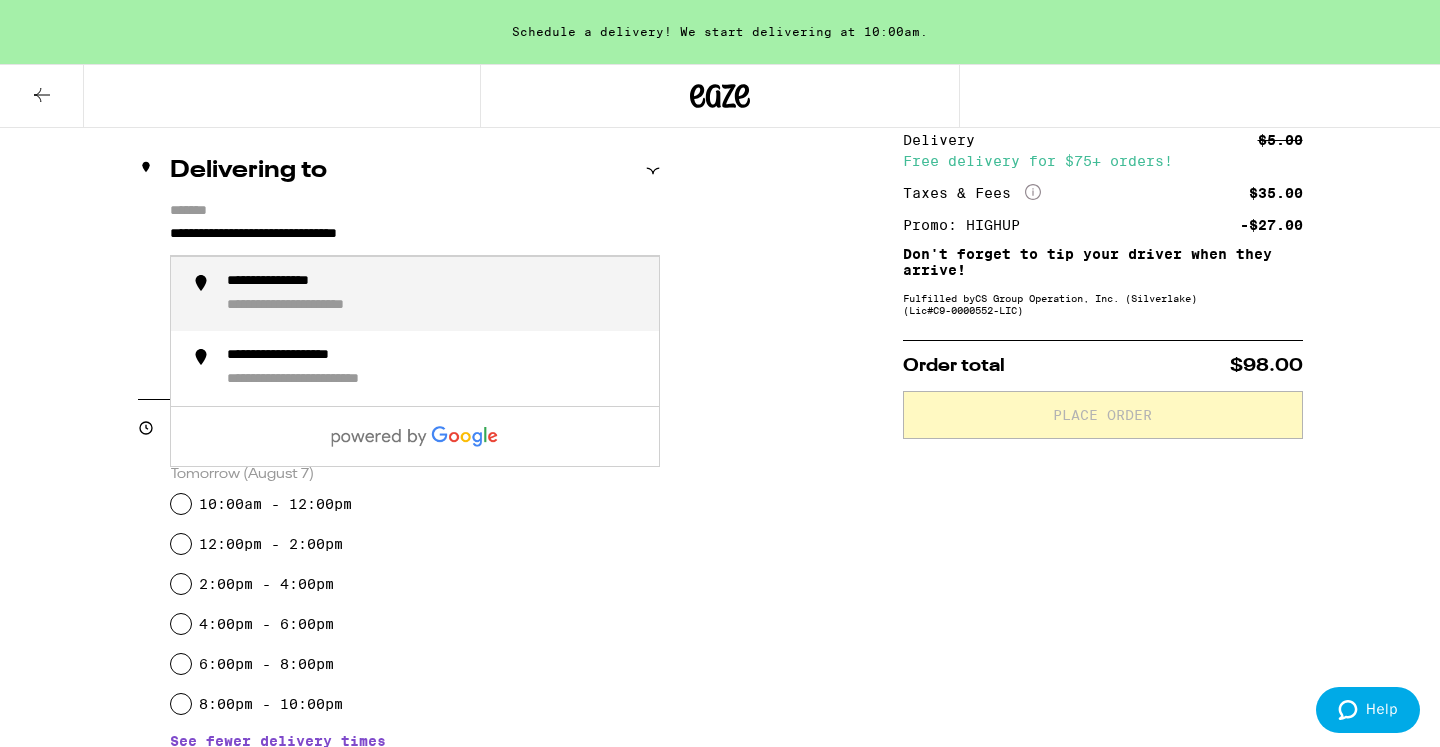 click on "**********" at bounding box center [415, 239] 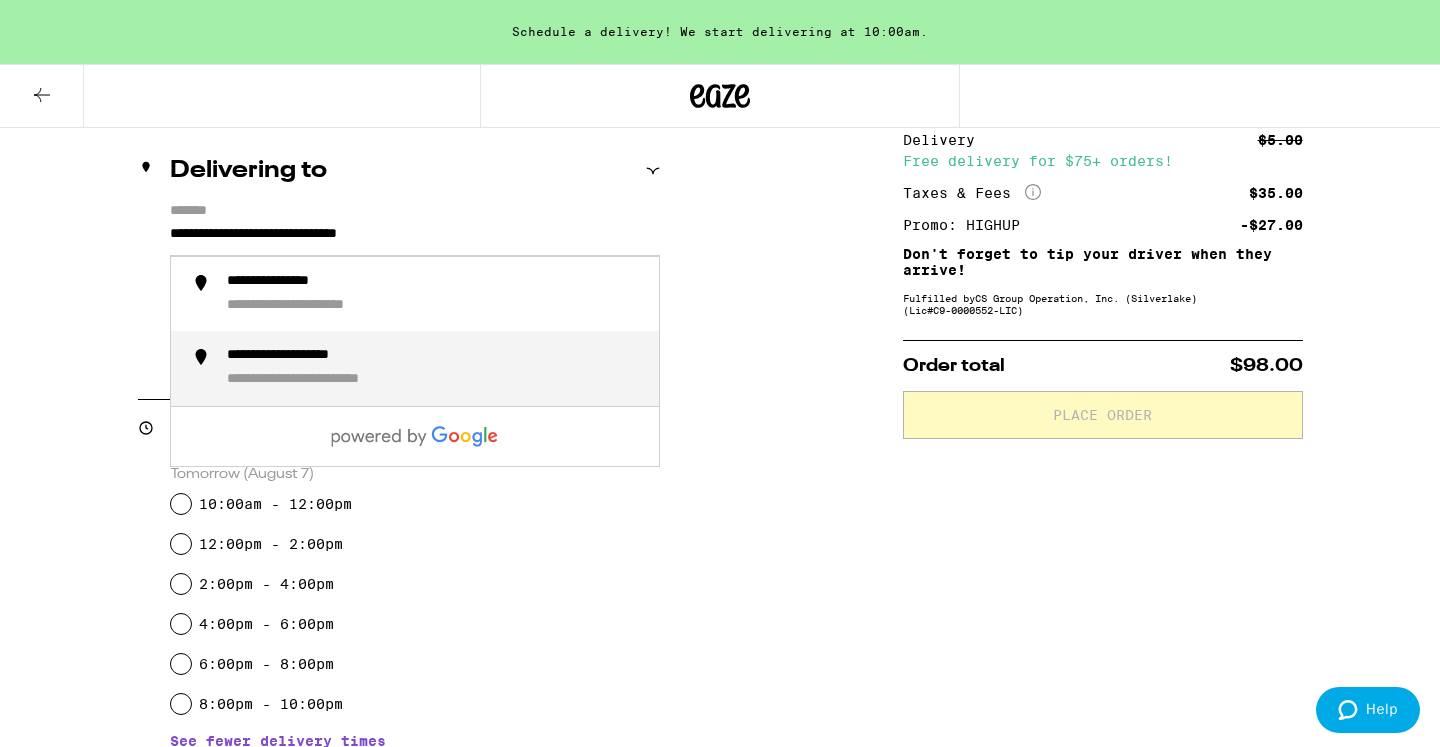 paste on "******" 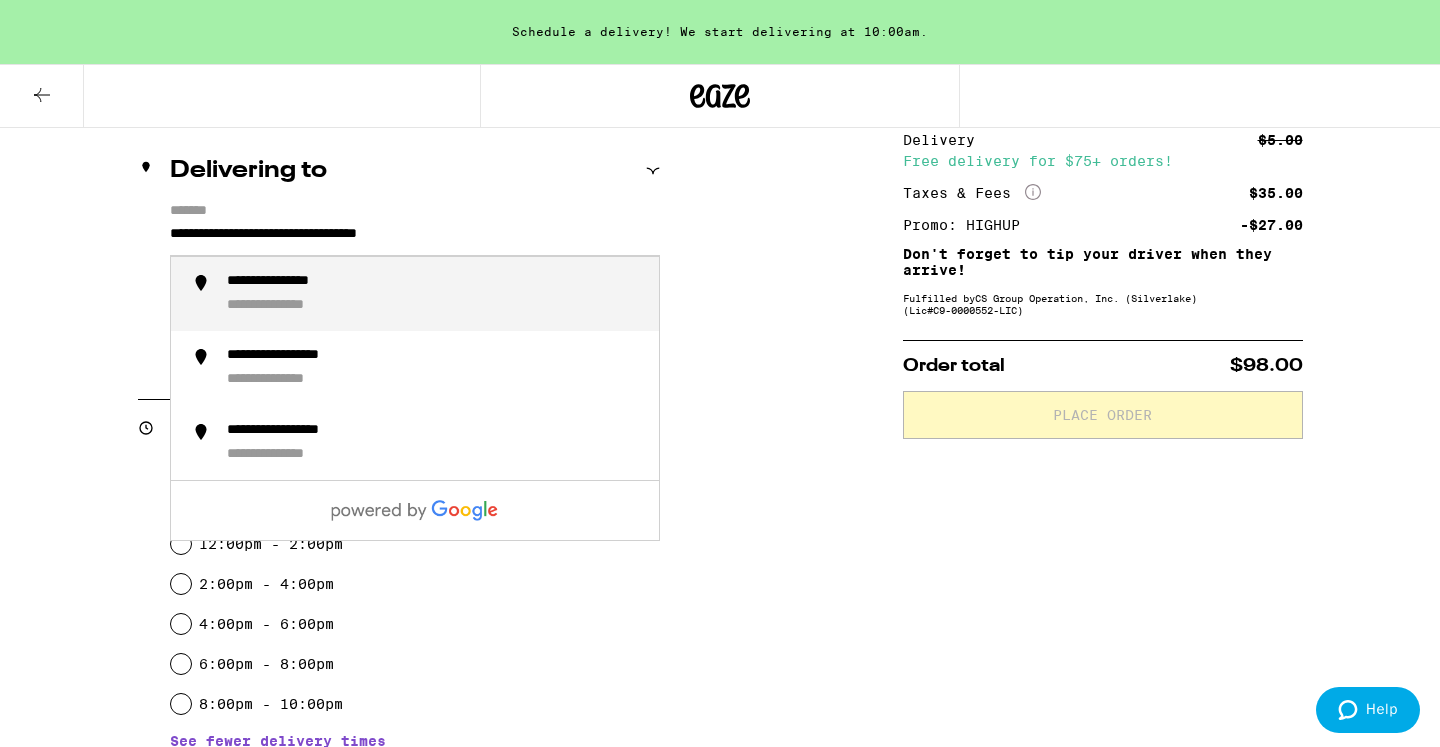 click on "**********" at bounding box center (435, 294) 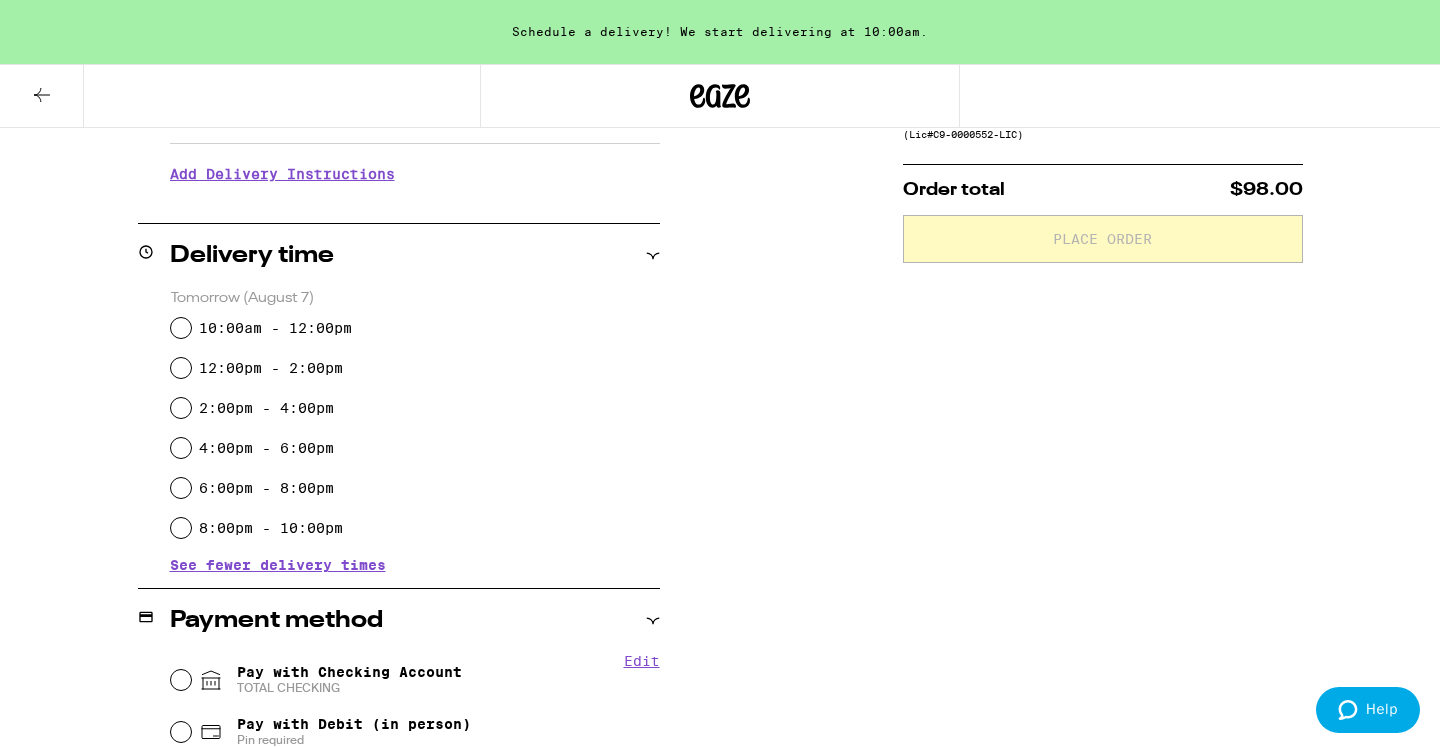scroll, scrollTop: 401, scrollLeft: 0, axis: vertical 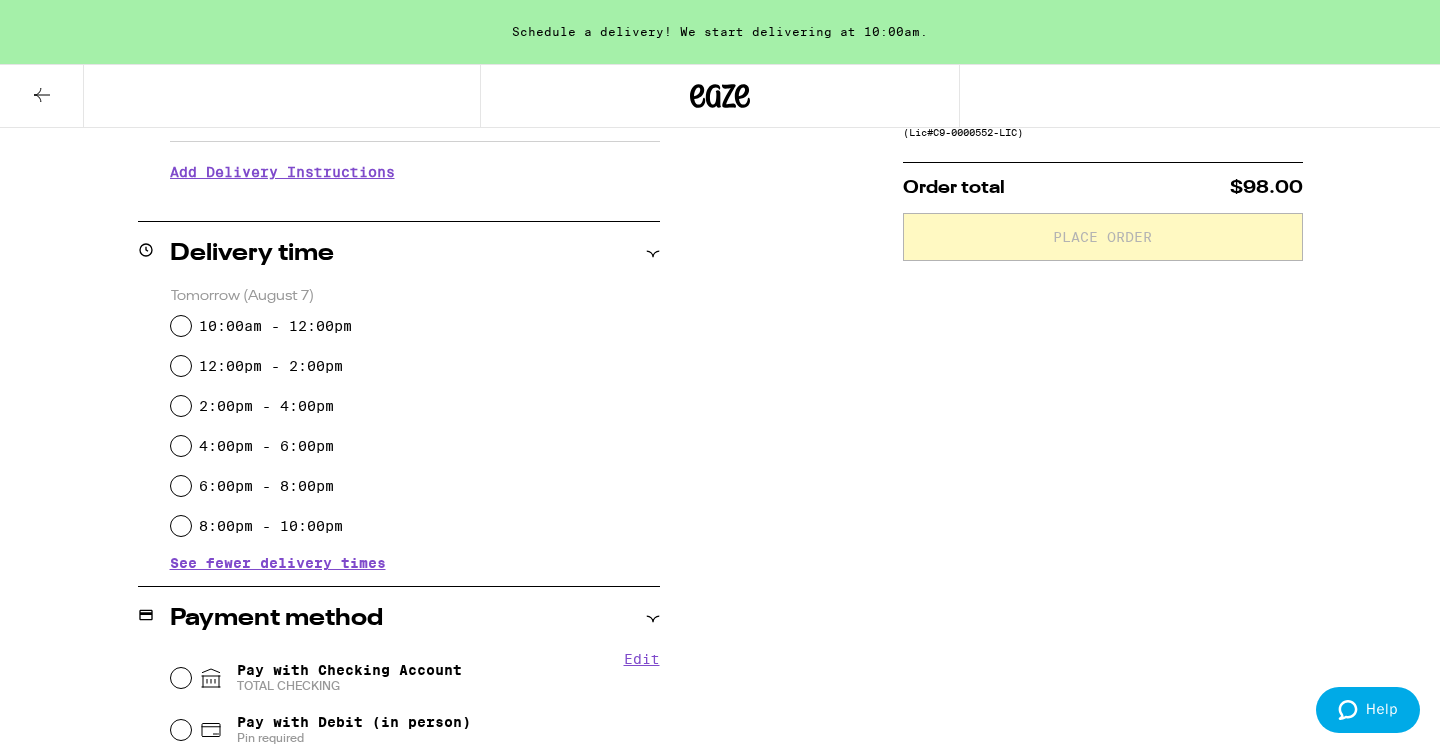 click on "10:00am - 12:00pm" at bounding box center (275, 326) 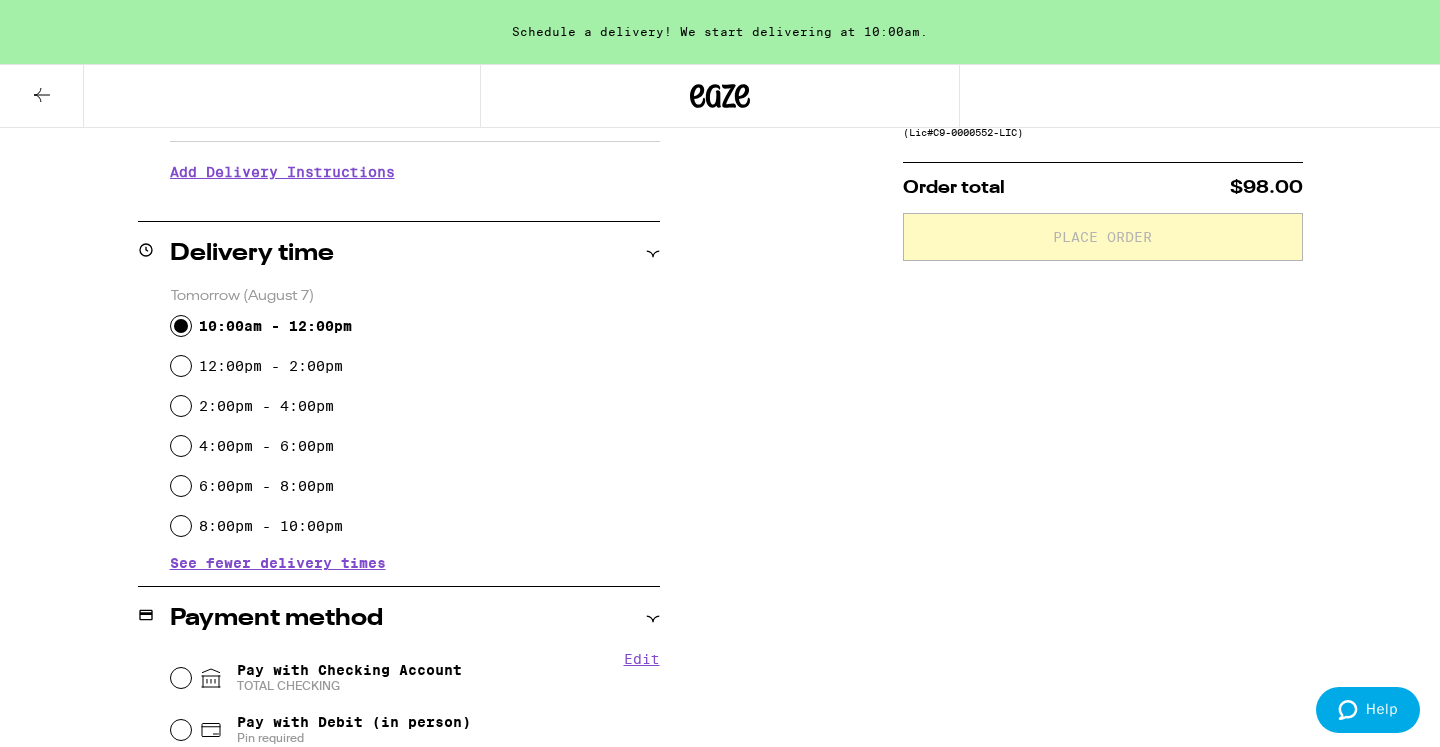 click on "10:00am - 12:00pm" at bounding box center [181, 326] 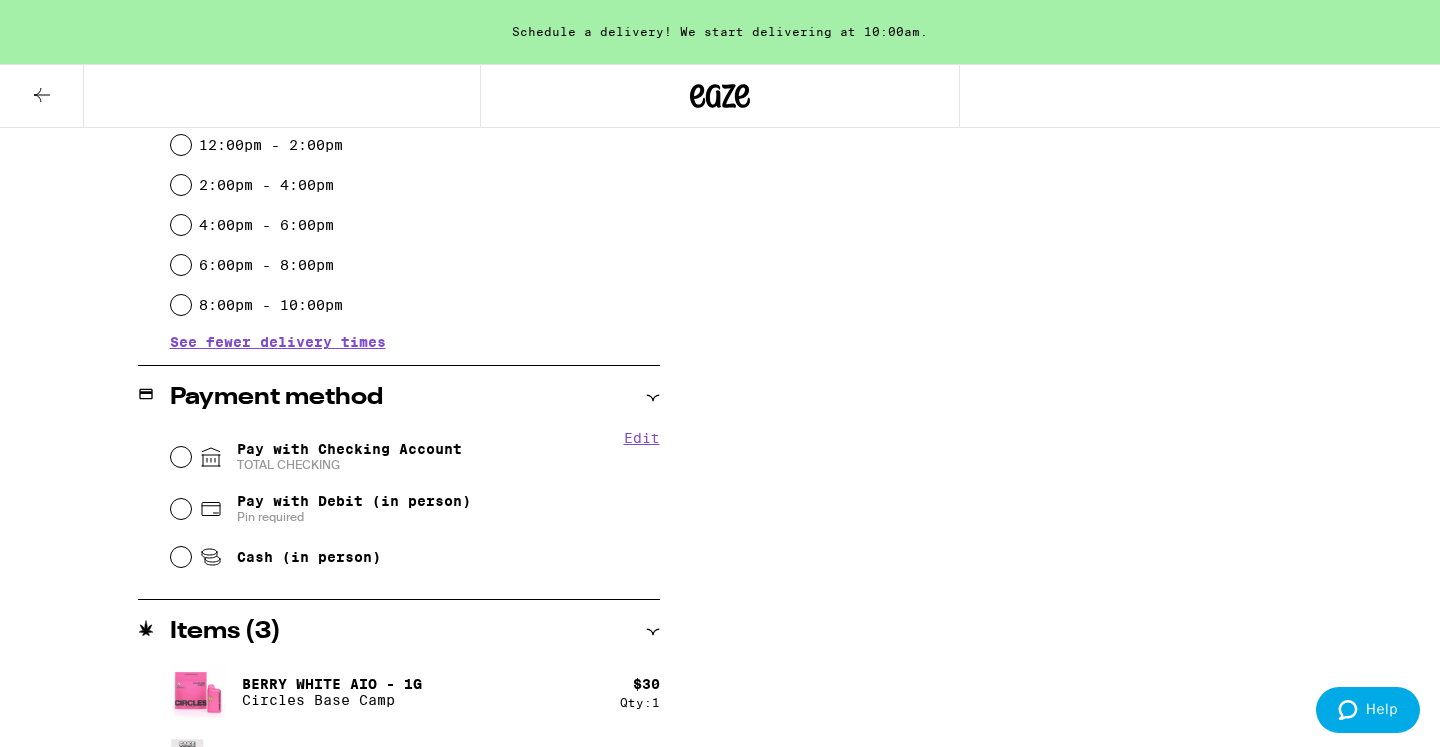 scroll, scrollTop: 654, scrollLeft: 0, axis: vertical 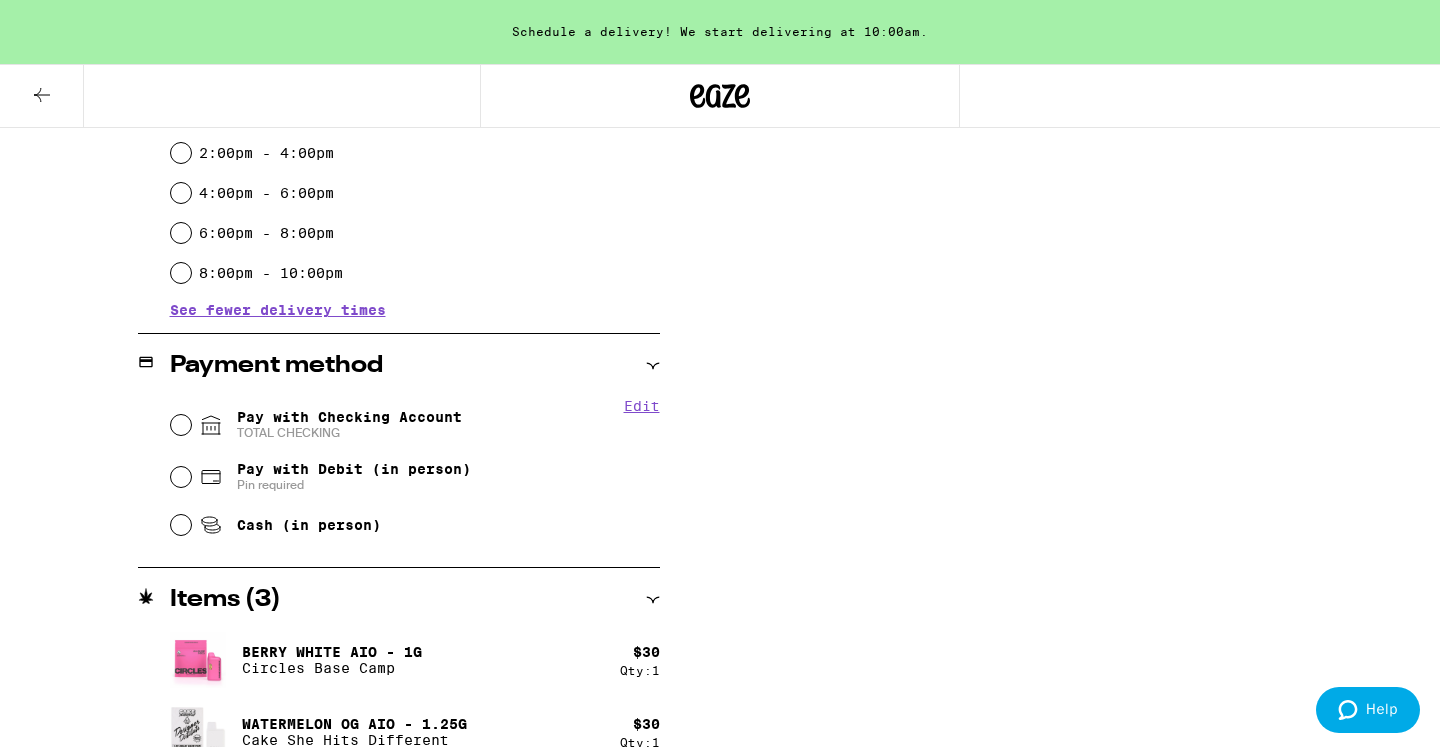 click on "Pay with Debit (in person)" at bounding box center [354, 469] 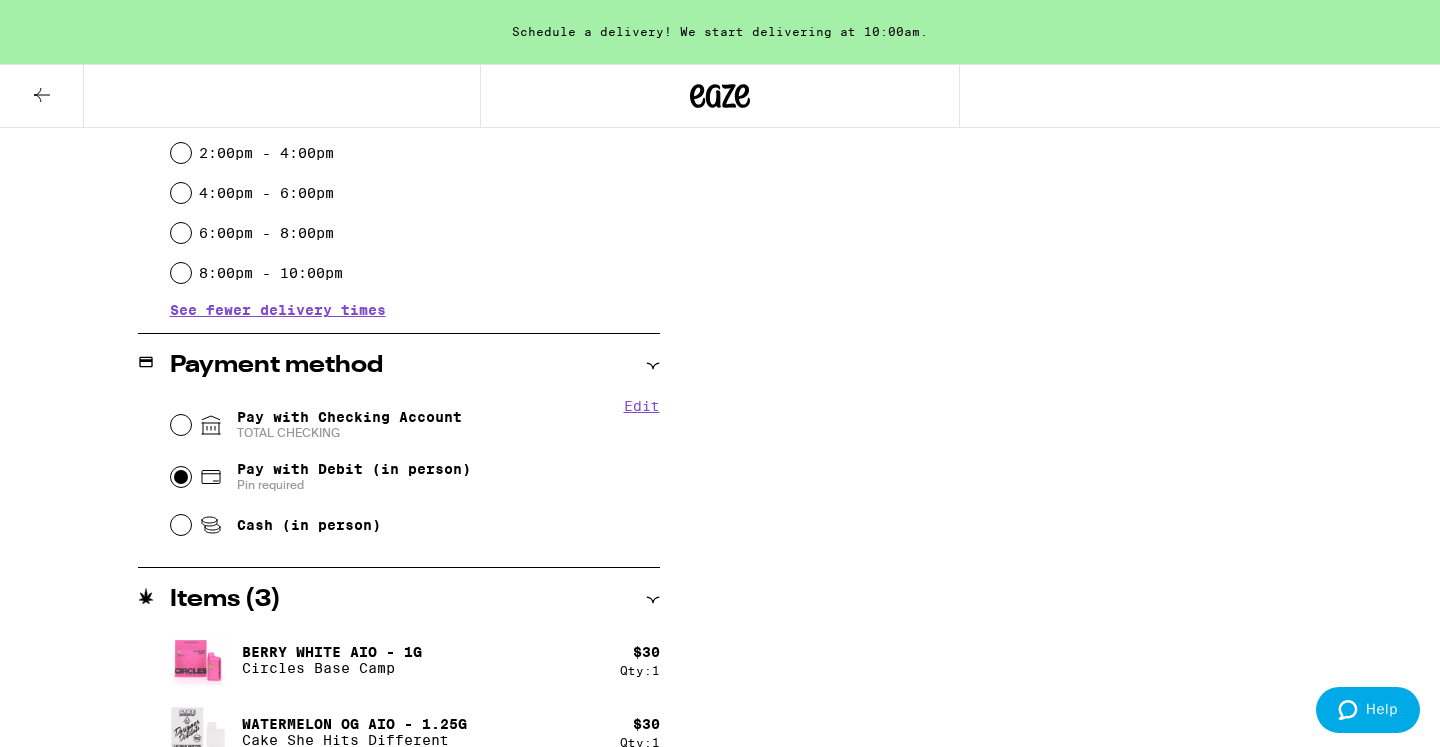 click on "Pay with Debit (in person) Pin required" at bounding box center [181, 477] 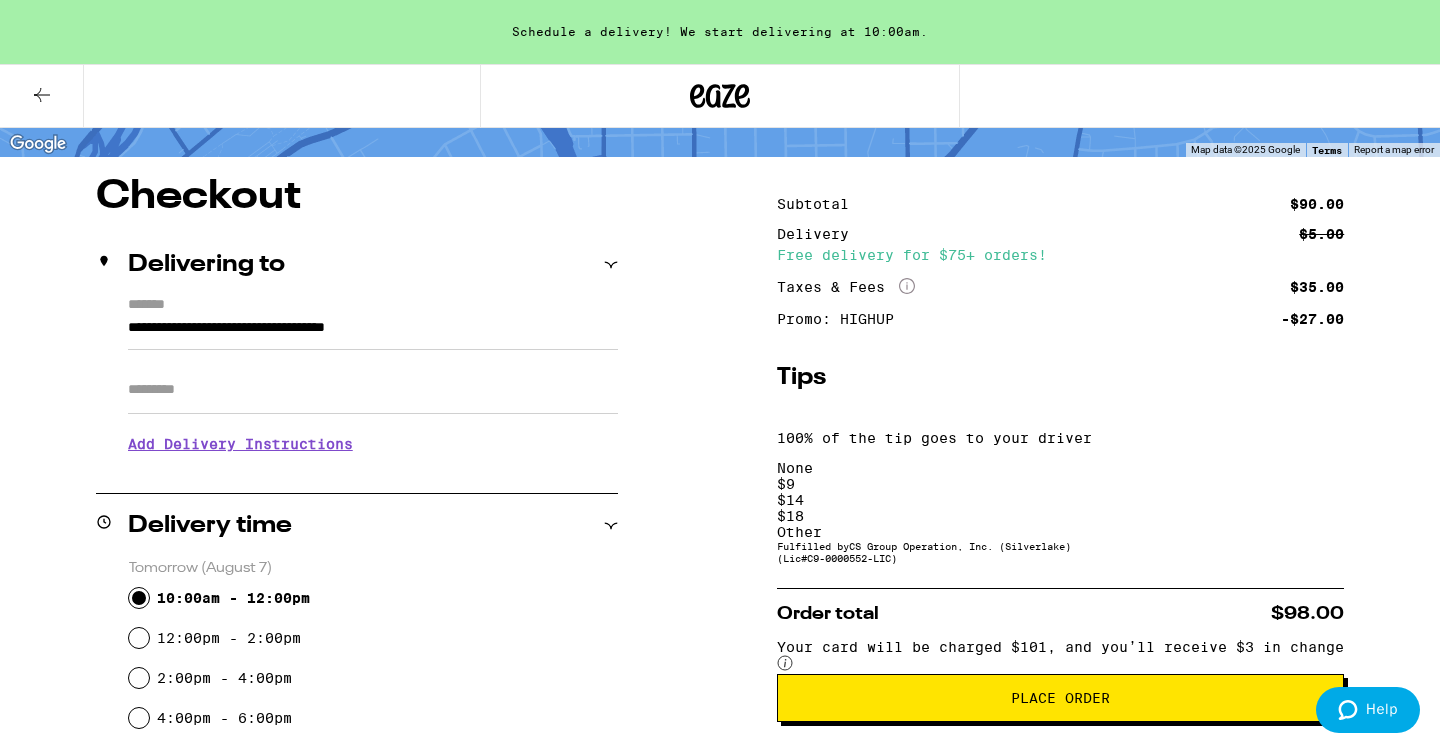 scroll, scrollTop: 106, scrollLeft: 0, axis: vertical 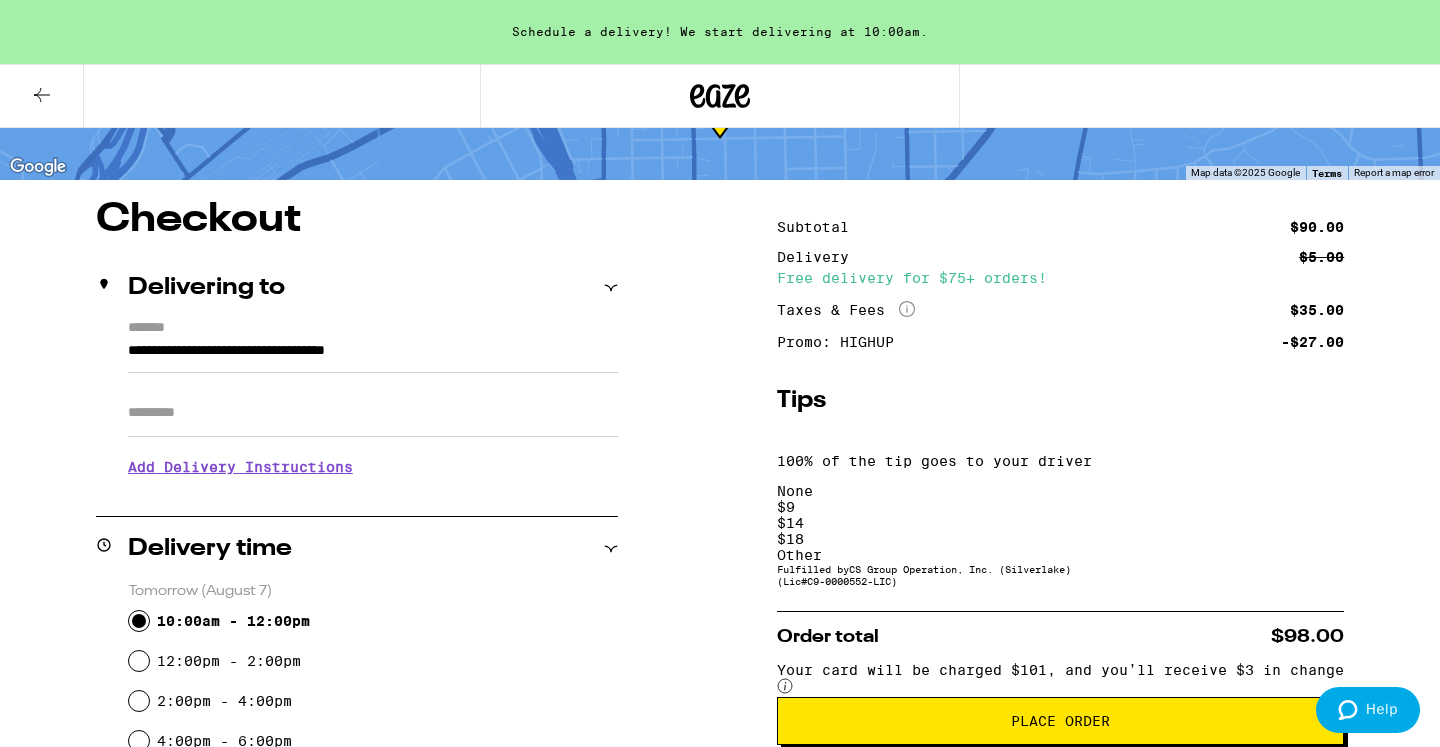 click on "Other" at bounding box center [1060, 555] 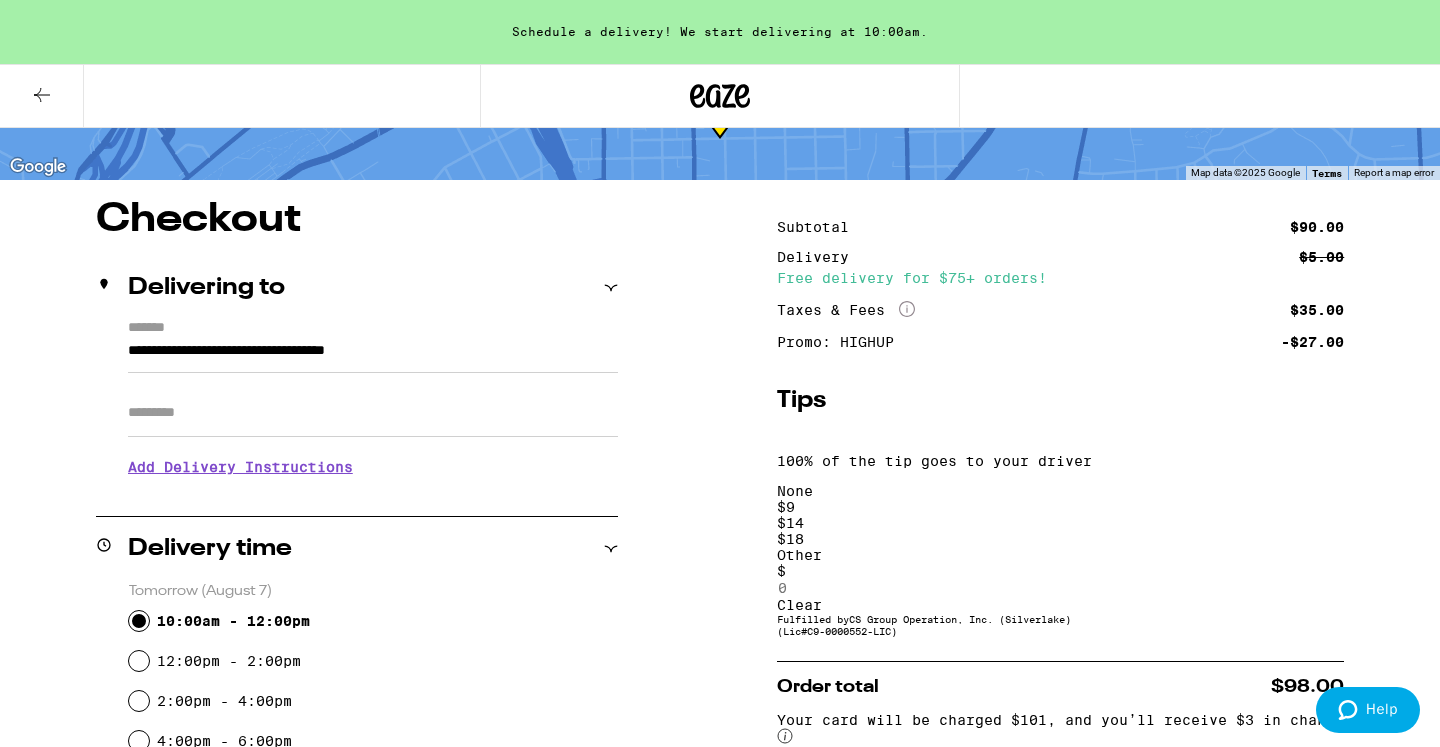 click on "$ 9" at bounding box center (1060, 507) 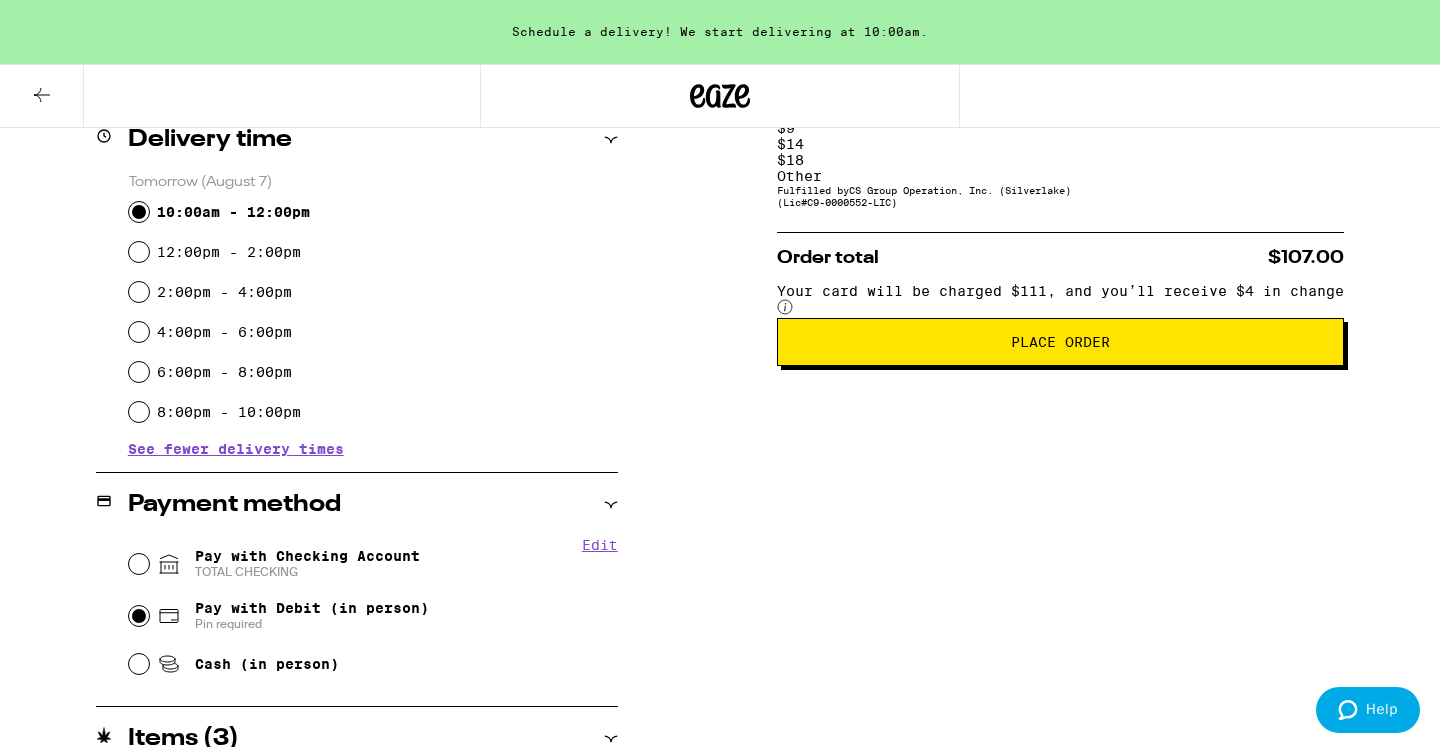 scroll, scrollTop: 413, scrollLeft: 0, axis: vertical 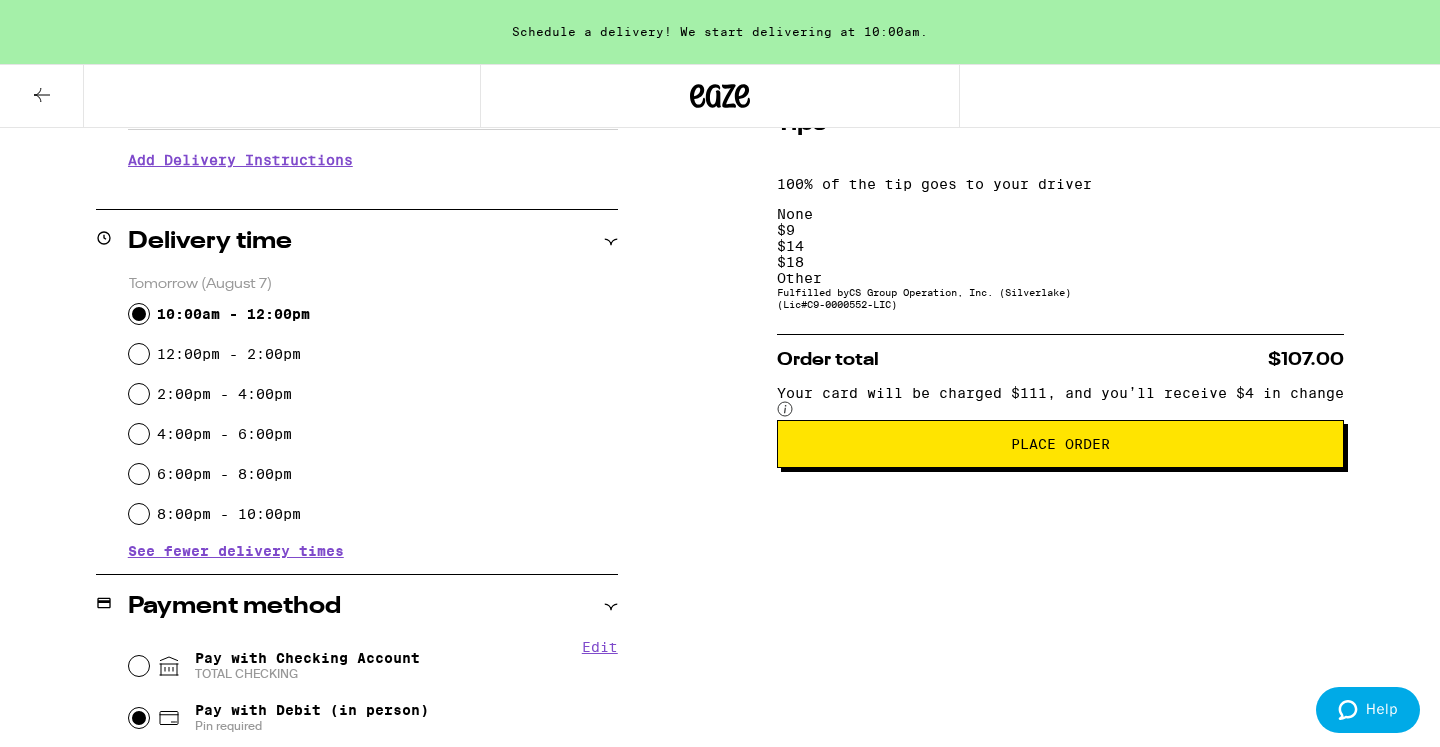 click on "Place Order" at bounding box center [1060, 444] 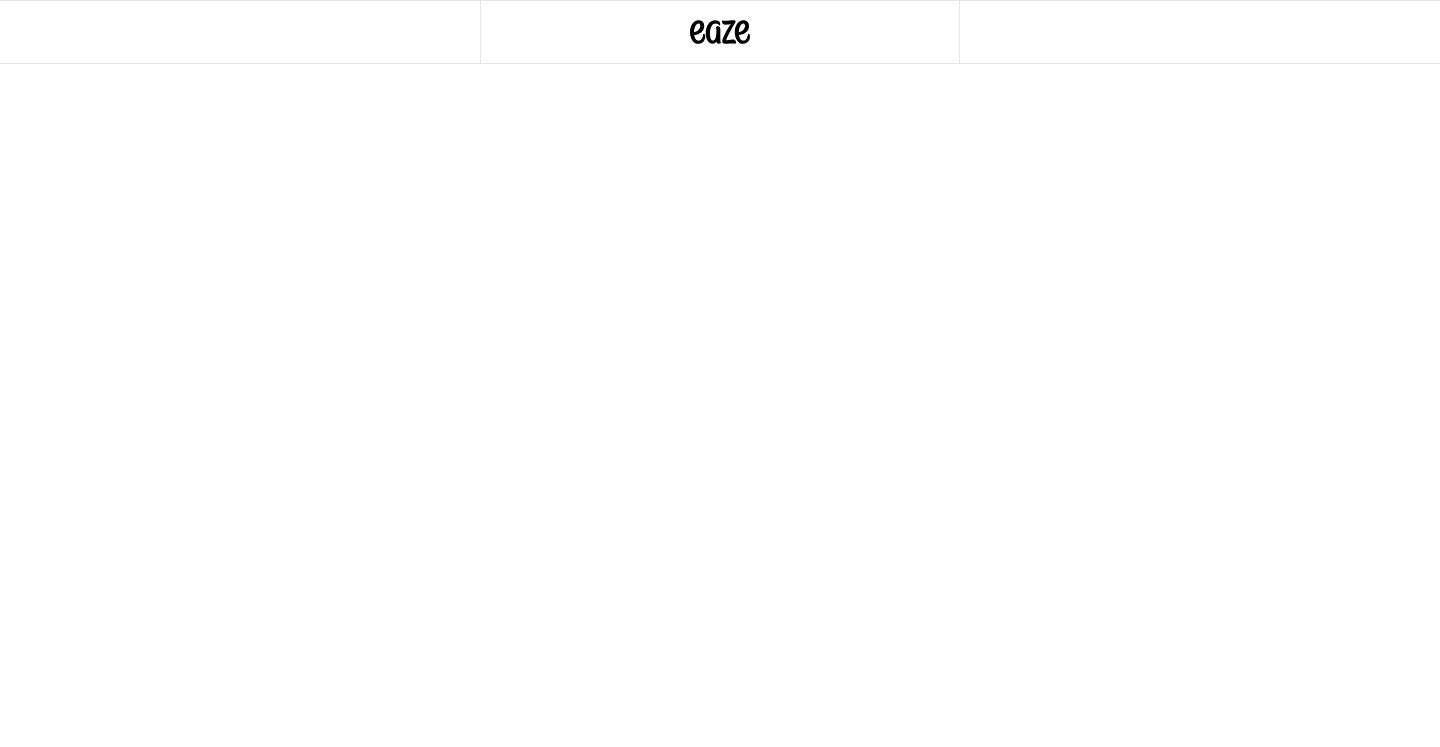 scroll, scrollTop: 0, scrollLeft: 0, axis: both 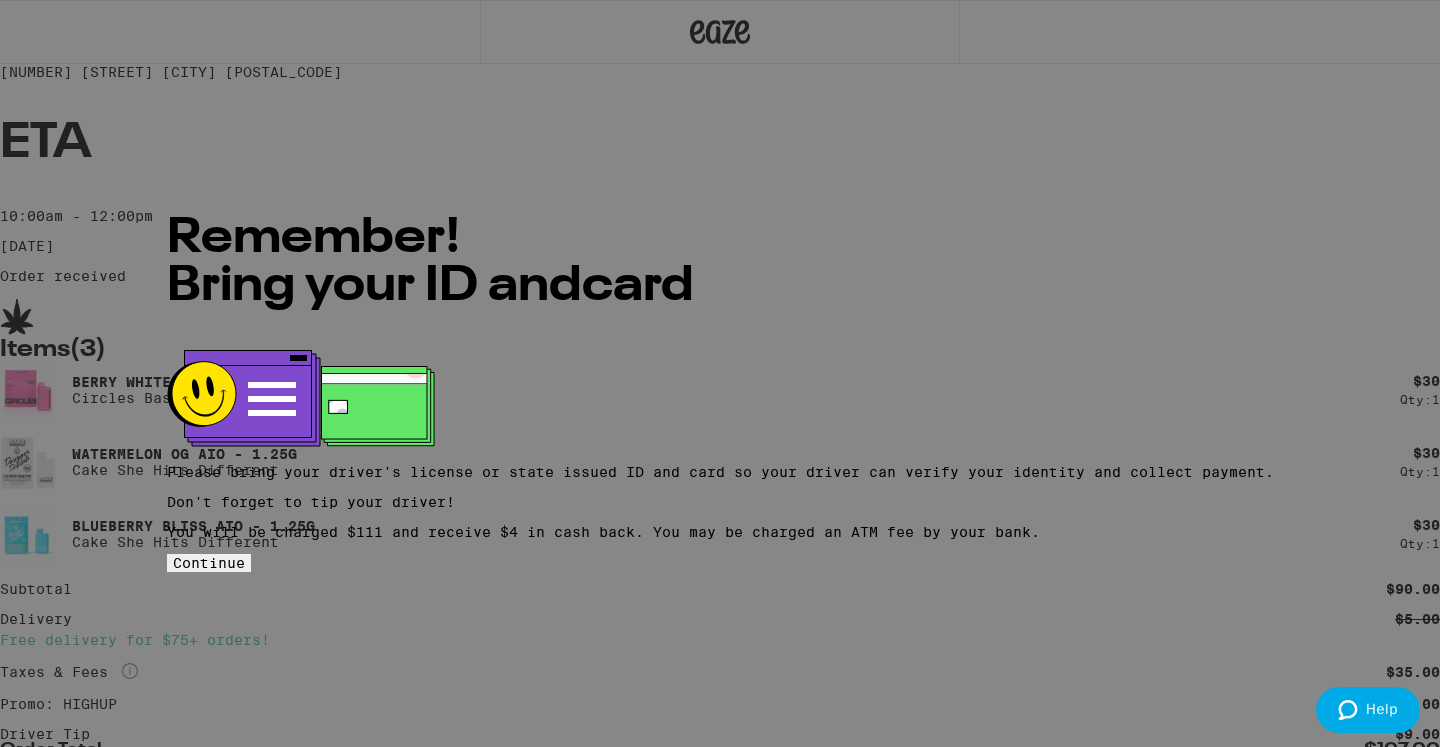 click on "Continue" at bounding box center [209, 563] 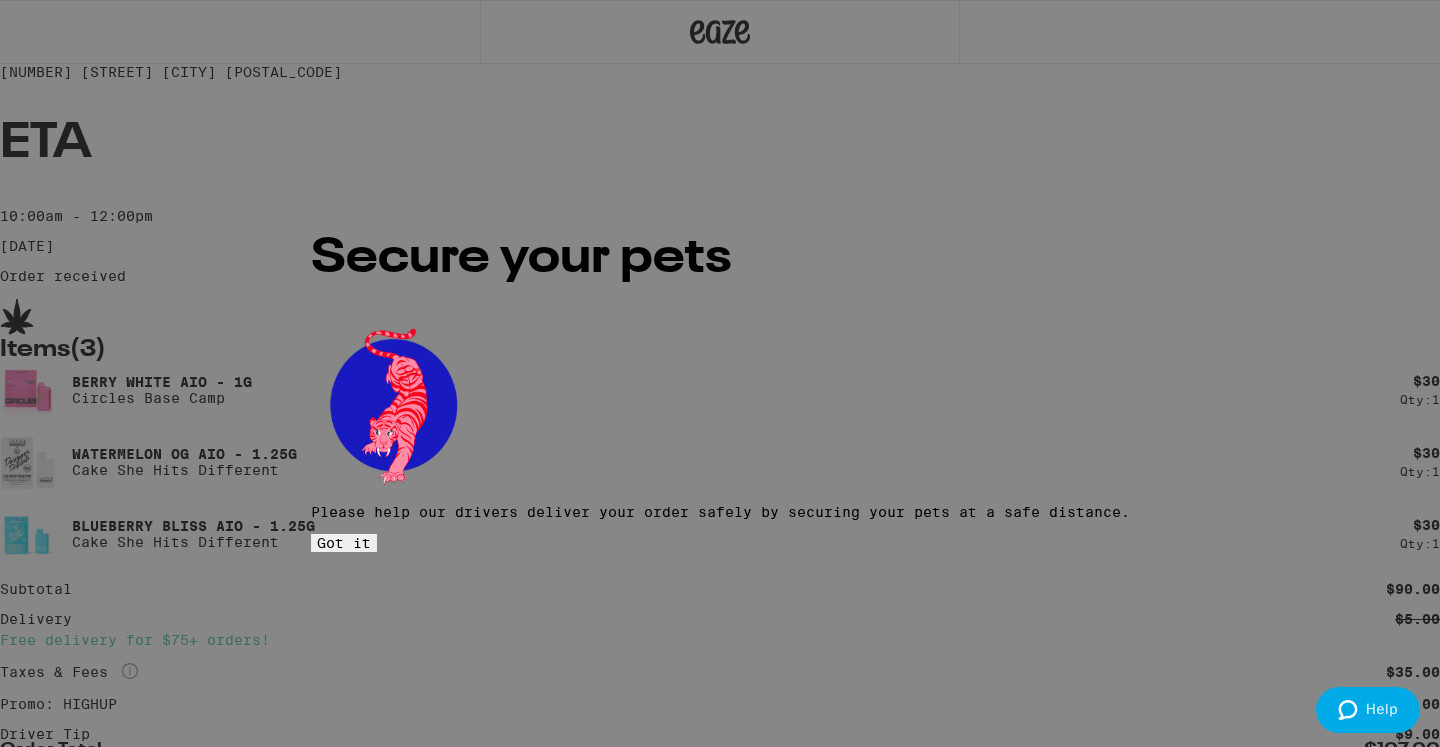 click on "Got it" at bounding box center [344, 543] 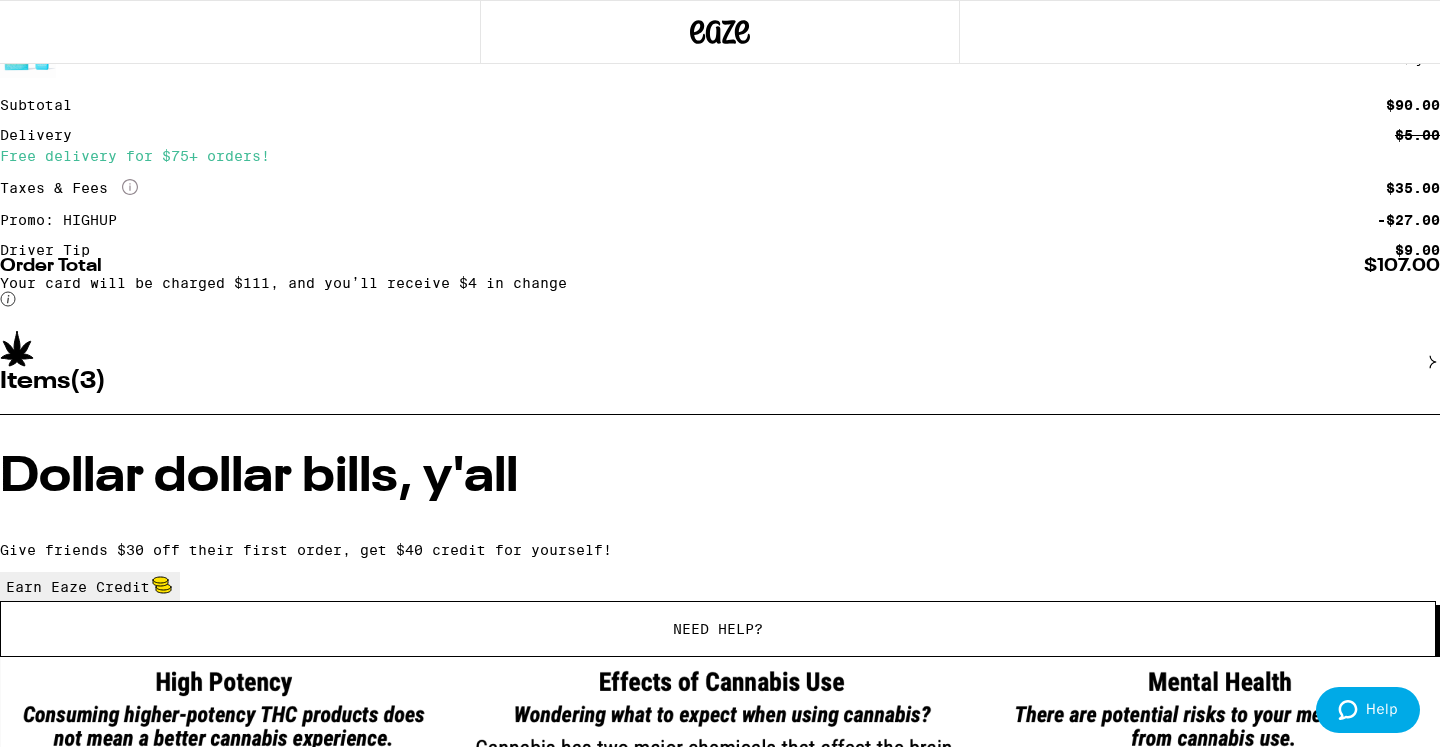 scroll, scrollTop: 0, scrollLeft: 0, axis: both 